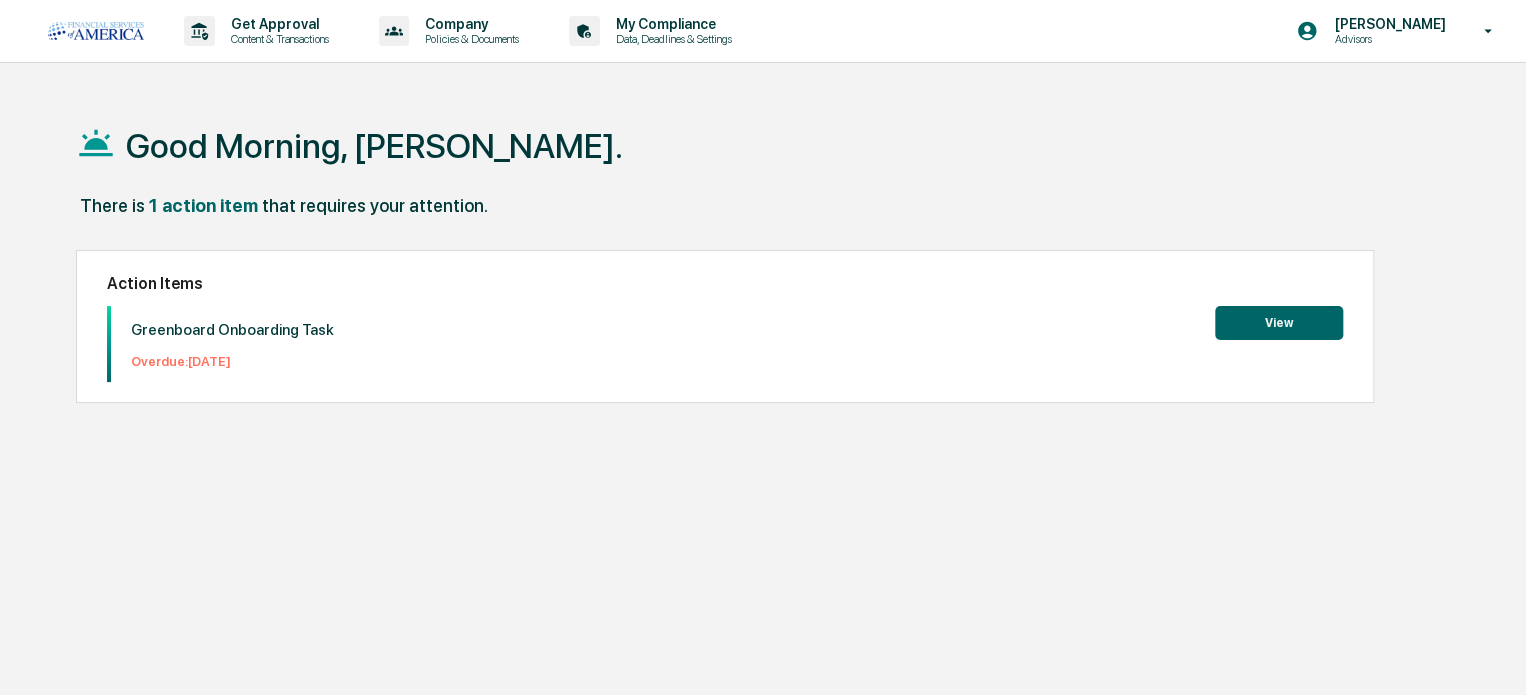 scroll, scrollTop: 0, scrollLeft: 0, axis: both 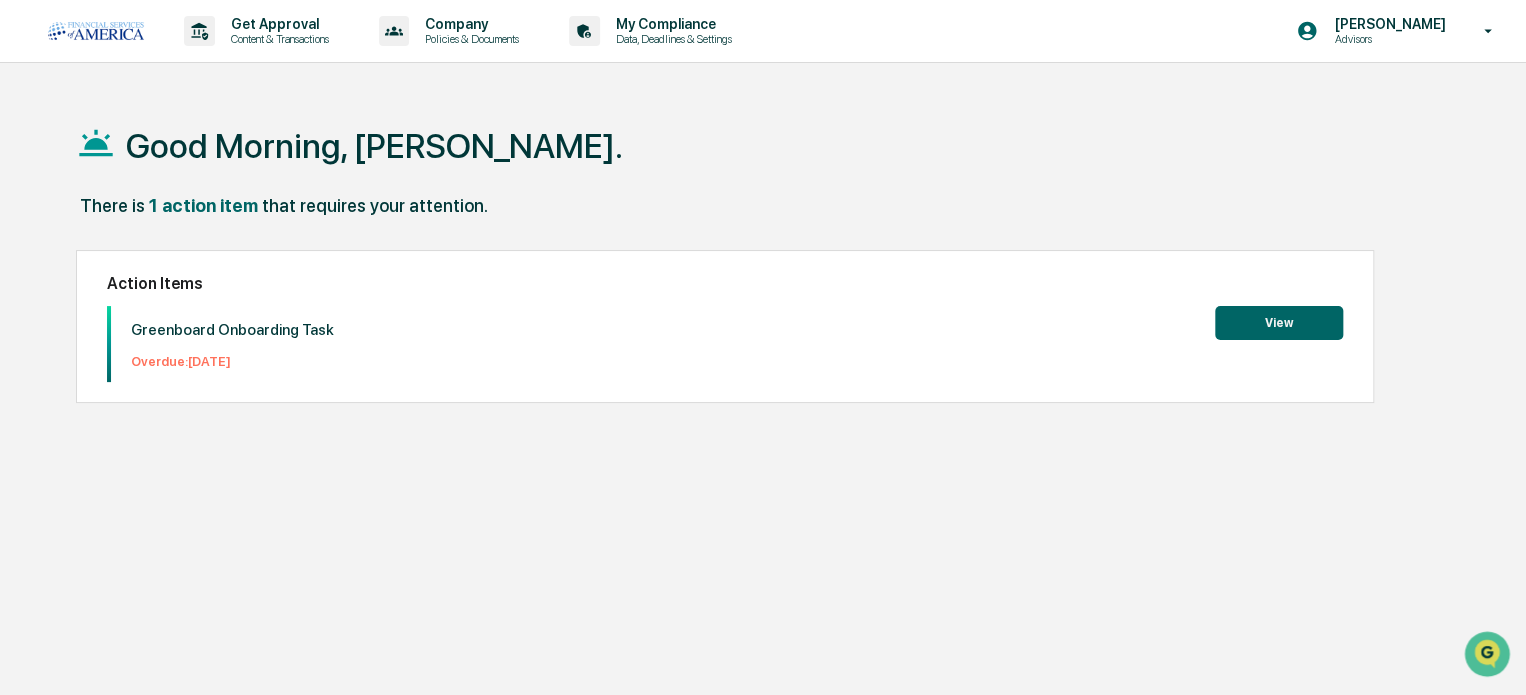 click on "View" at bounding box center (1279, 323) 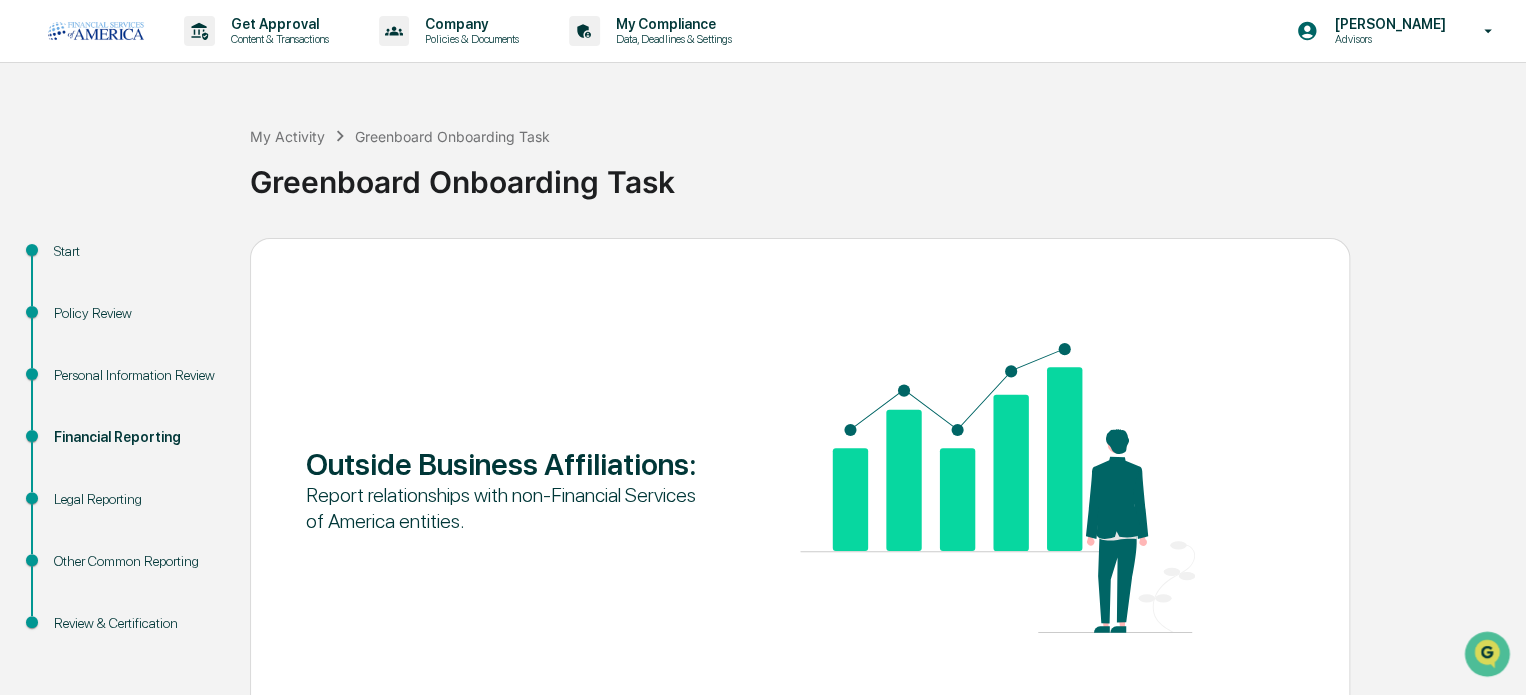 click on "Financial Reporting" at bounding box center (136, 437) 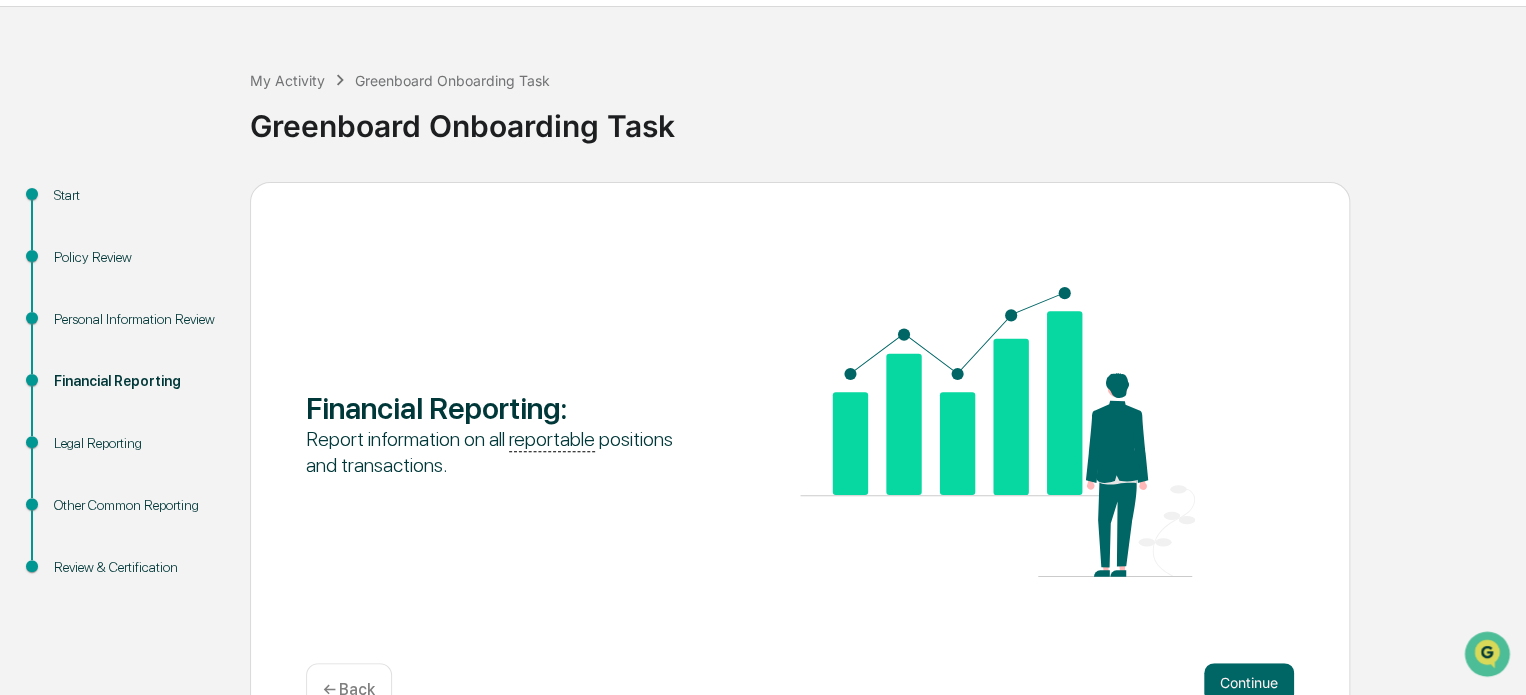 scroll, scrollTop: 109, scrollLeft: 0, axis: vertical 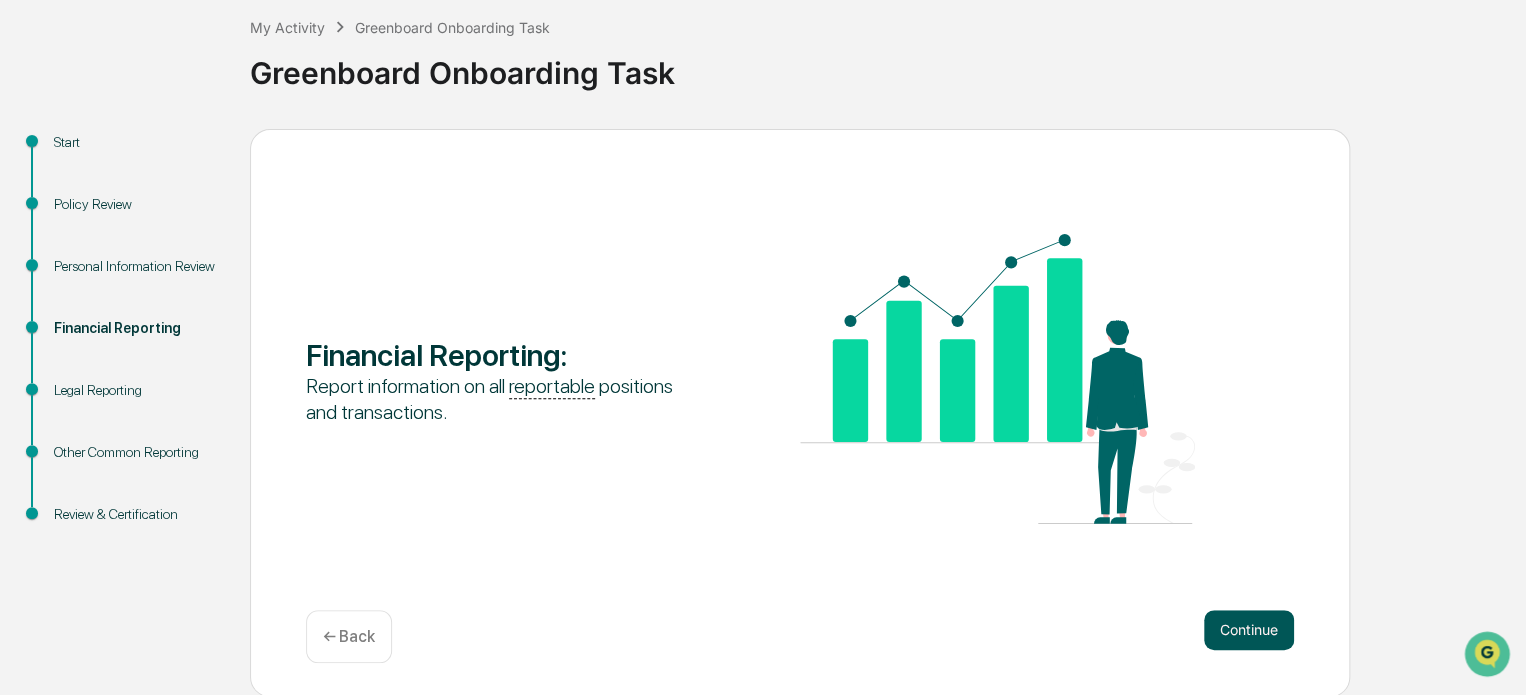 click on "Continue" at bounding box center [1249, 630] 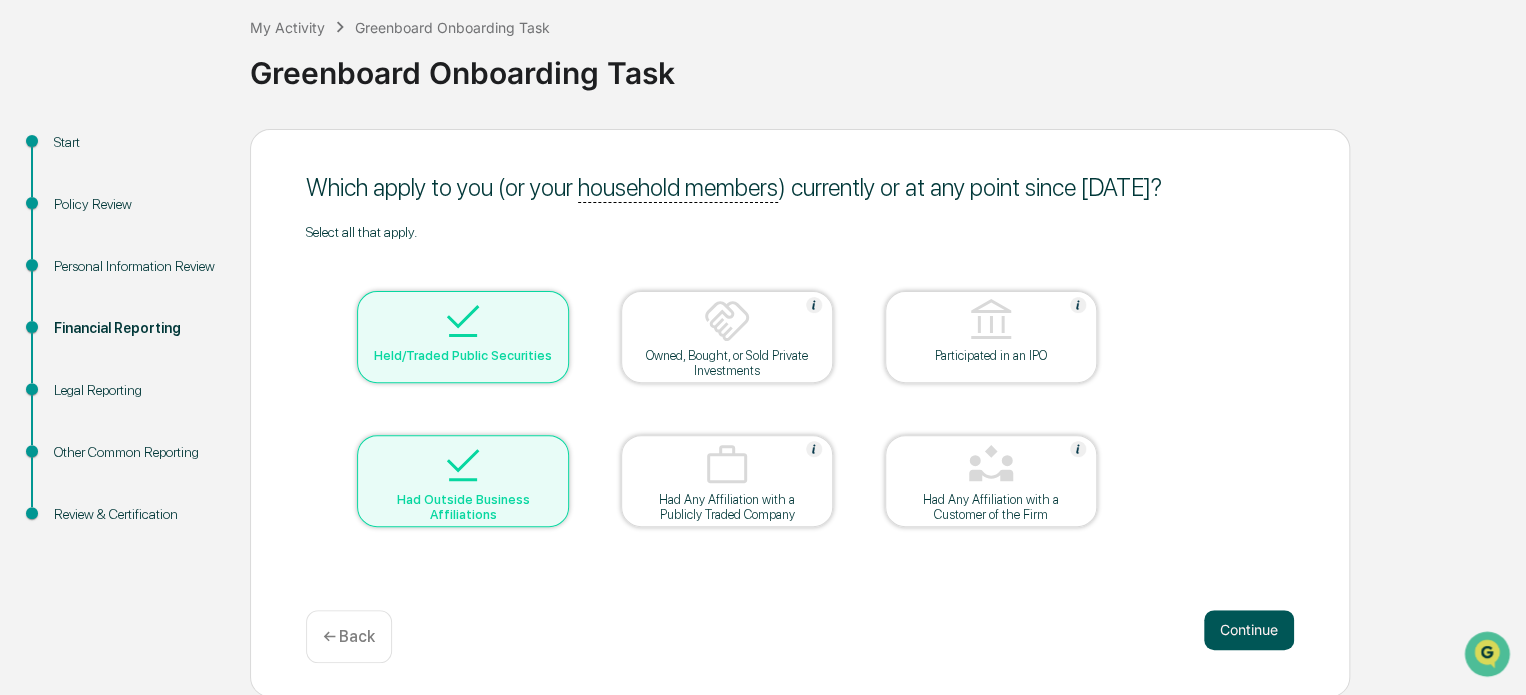 click on "Continue" at bounding box center (1249, 630) 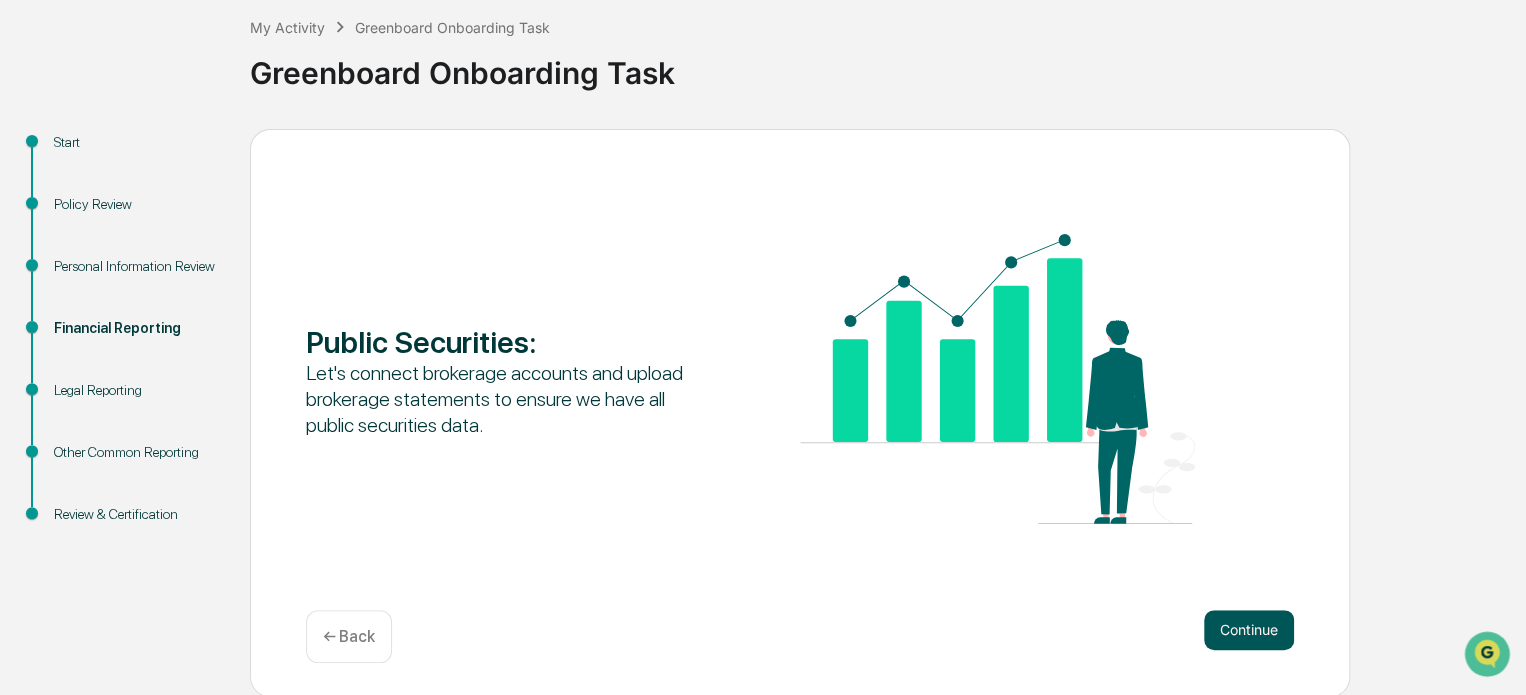 click on "Continue" at bounding box center [1249, 630] 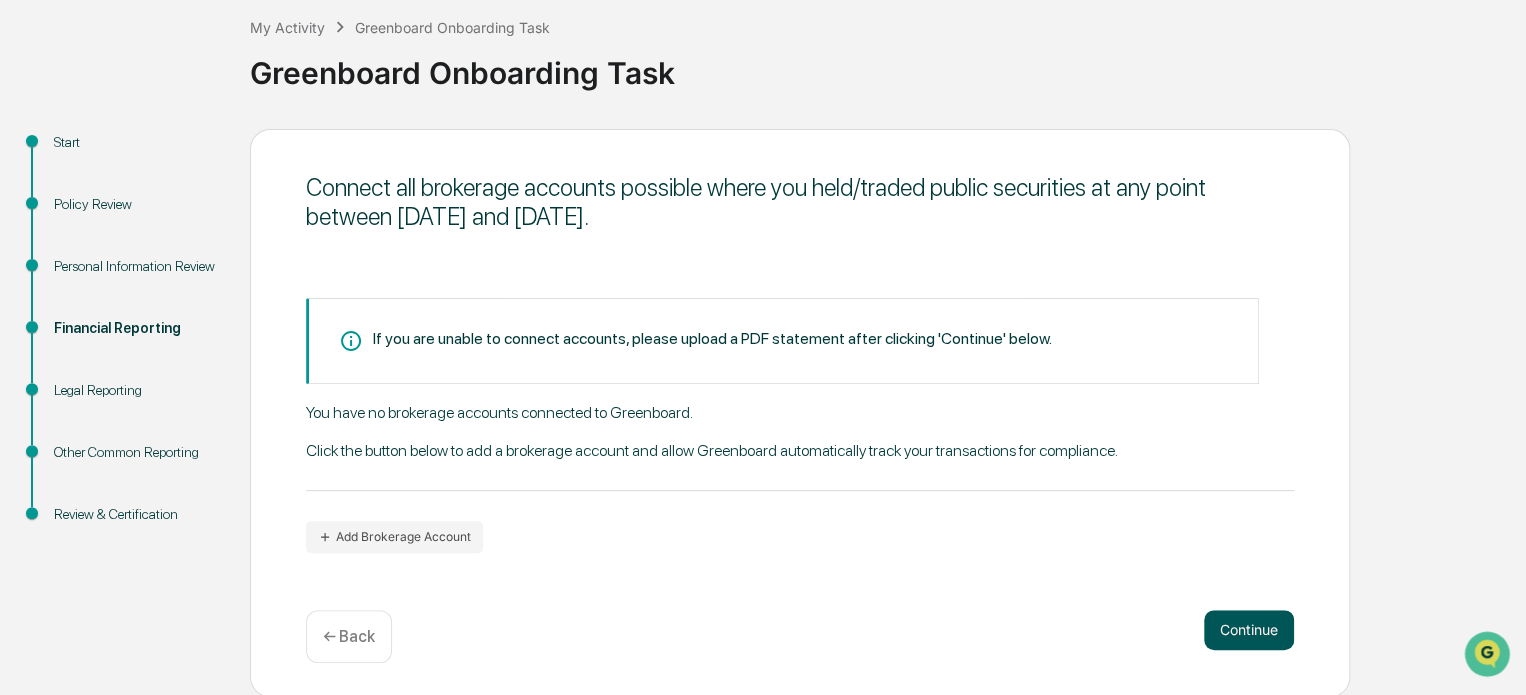 click on "Continue" at bounding box center (1249, 630) 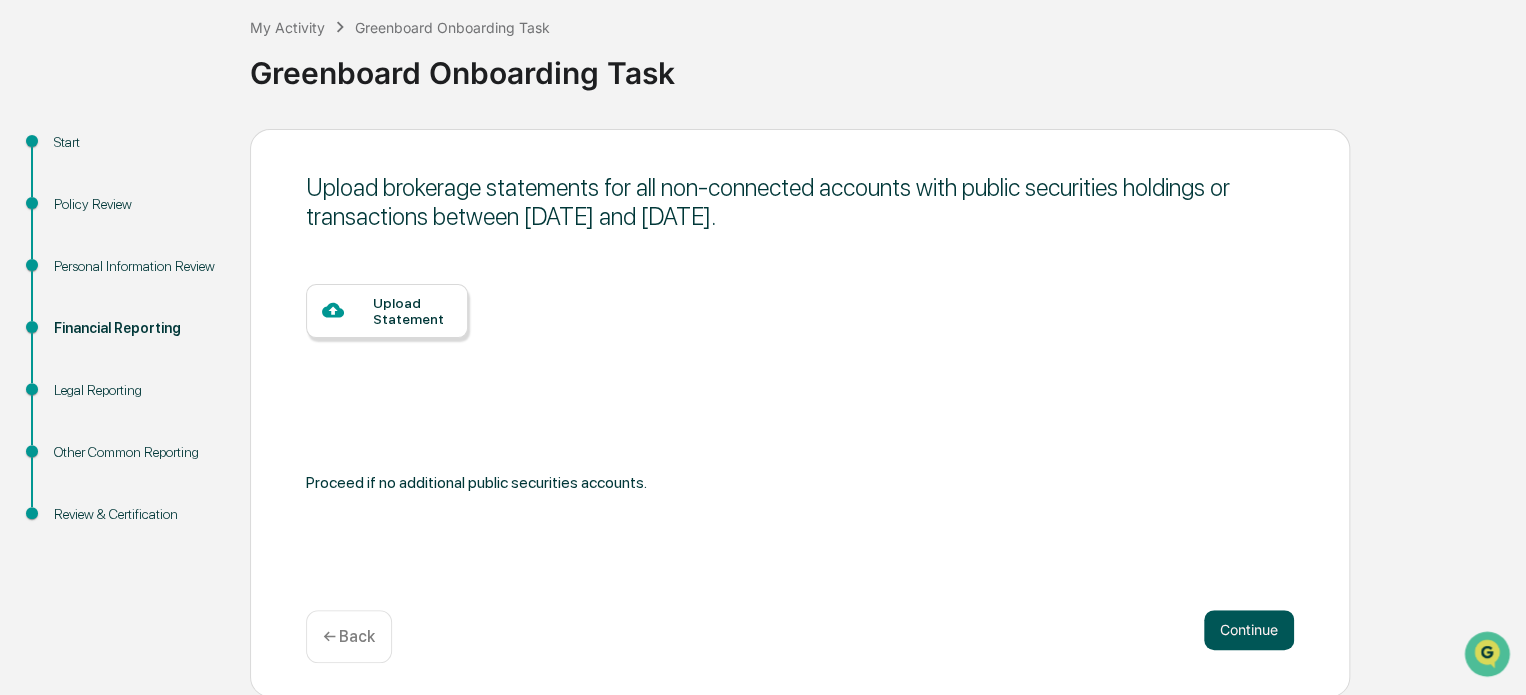 click on "Continue" at bounding box center [1249, 630] 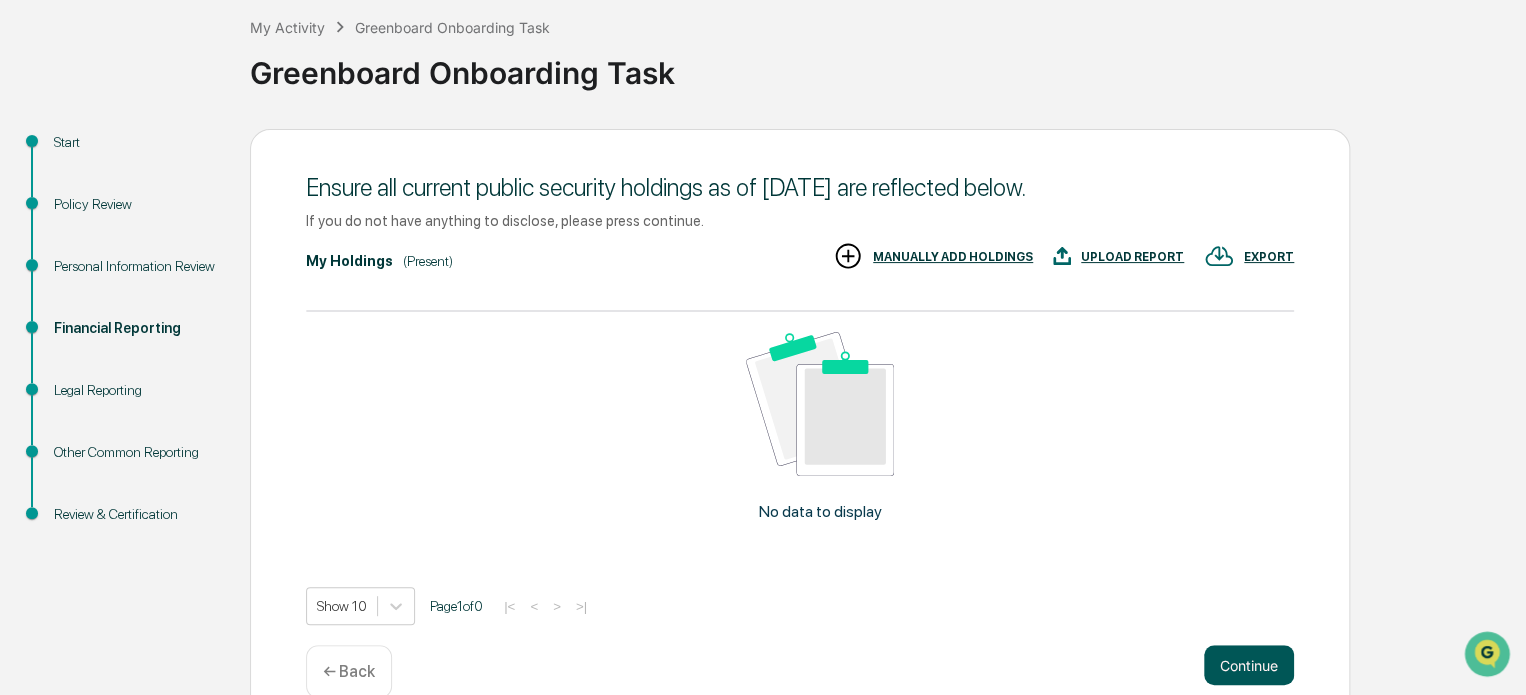 click on "Continue" at bounding box center [1249, 665] 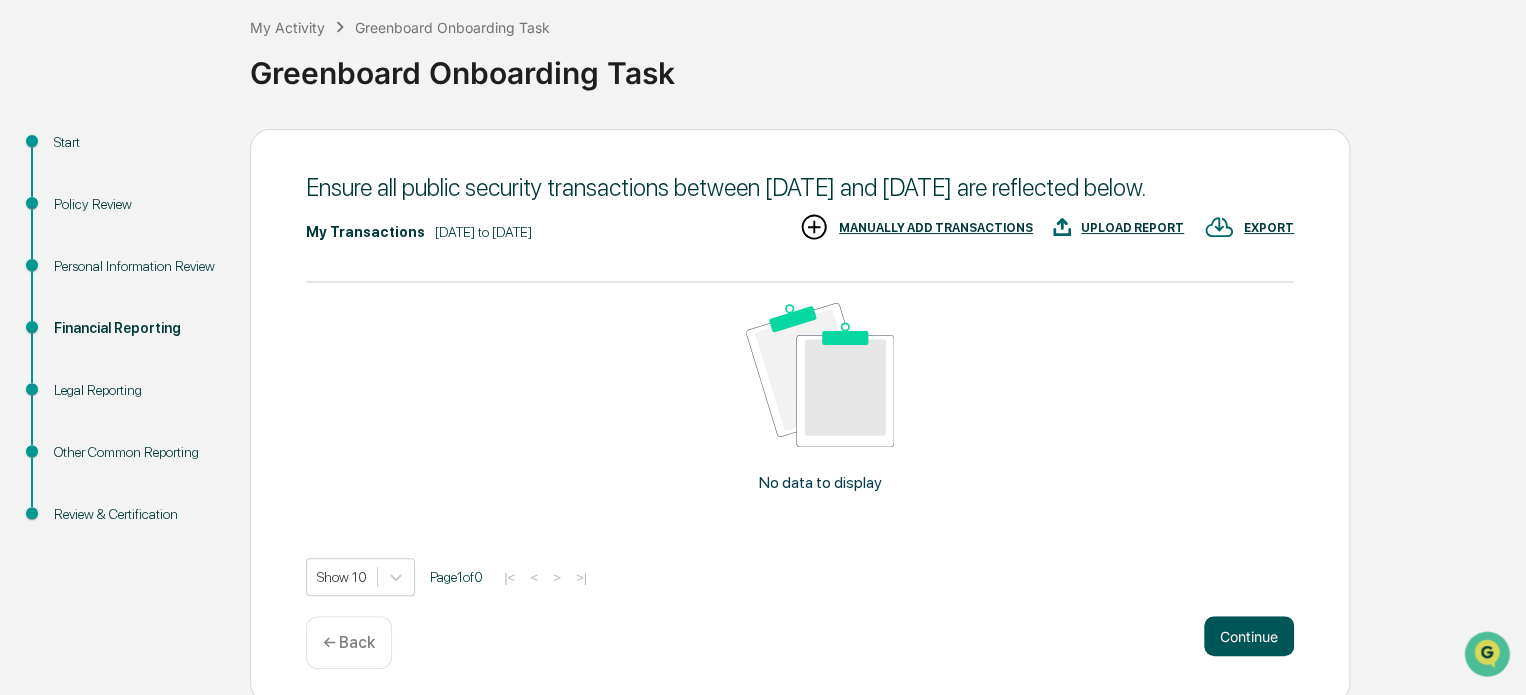 click on "Continue" at bounding box center (1249, 636) 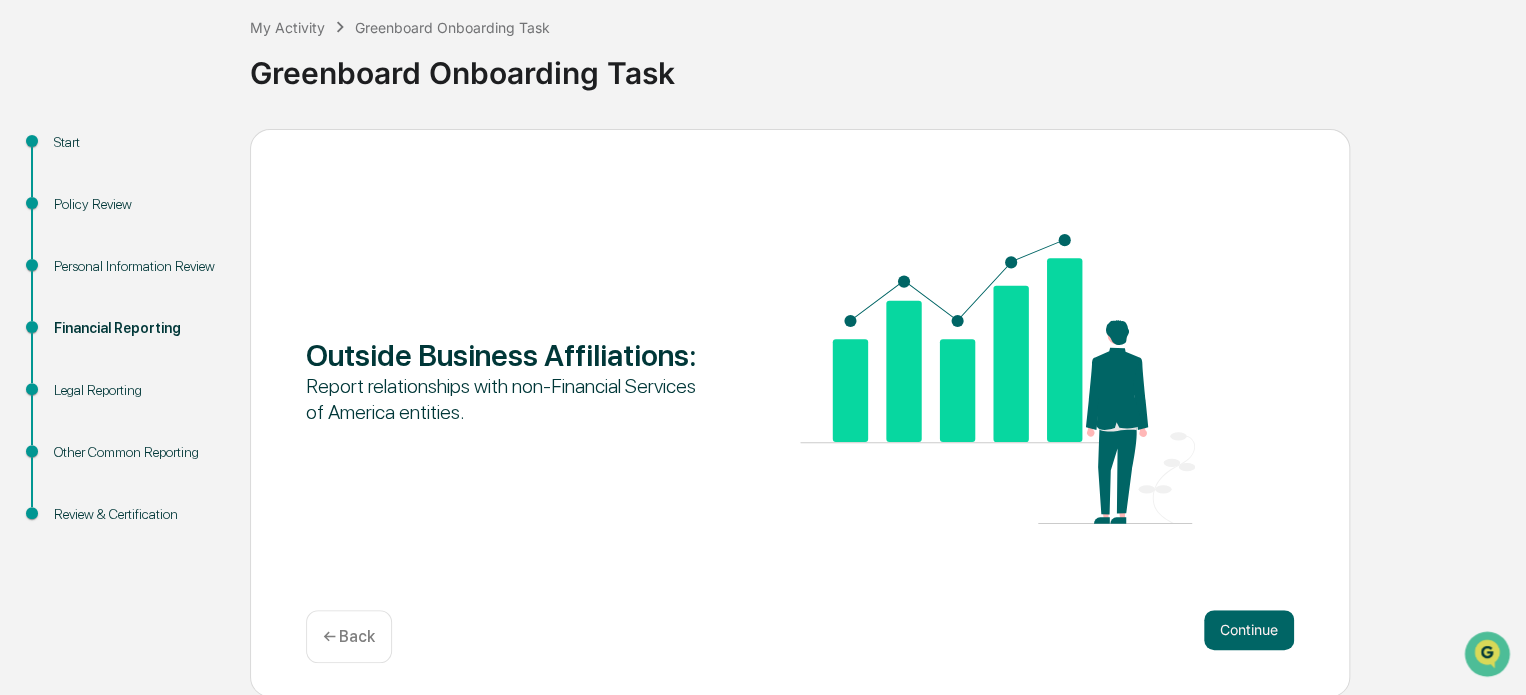 click on "Continue" at bounding box center [1249, 630] 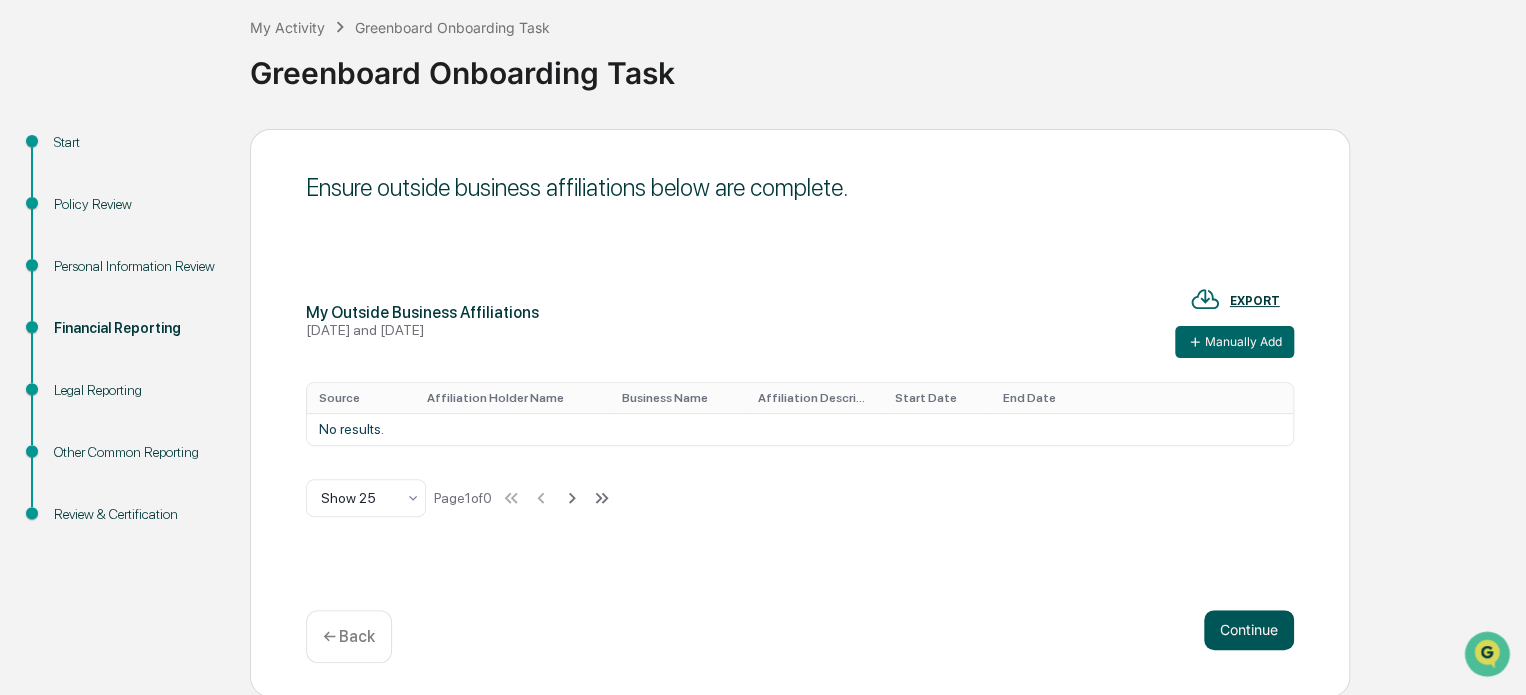 click on "Continue" at bounding box center [1249, 630] 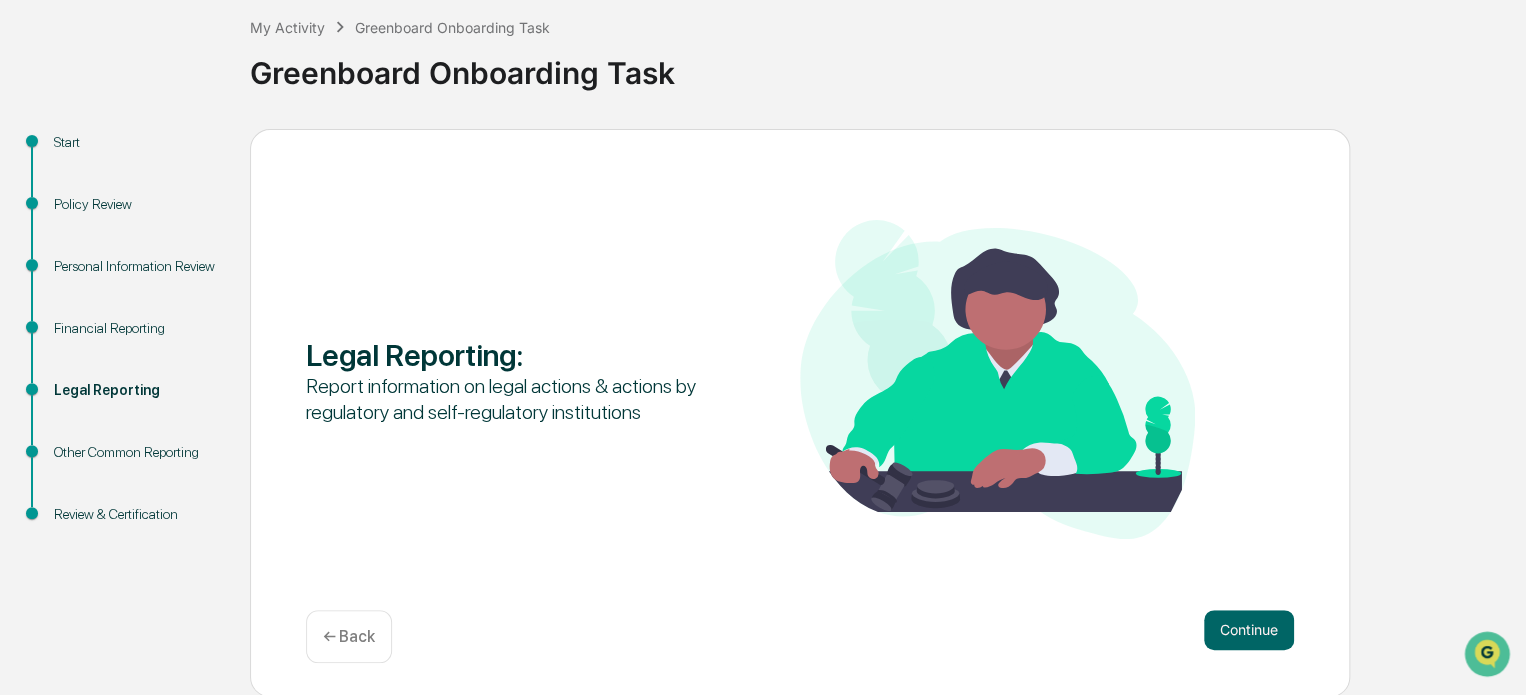 click on "← Back" at bounding box center (349, 636) 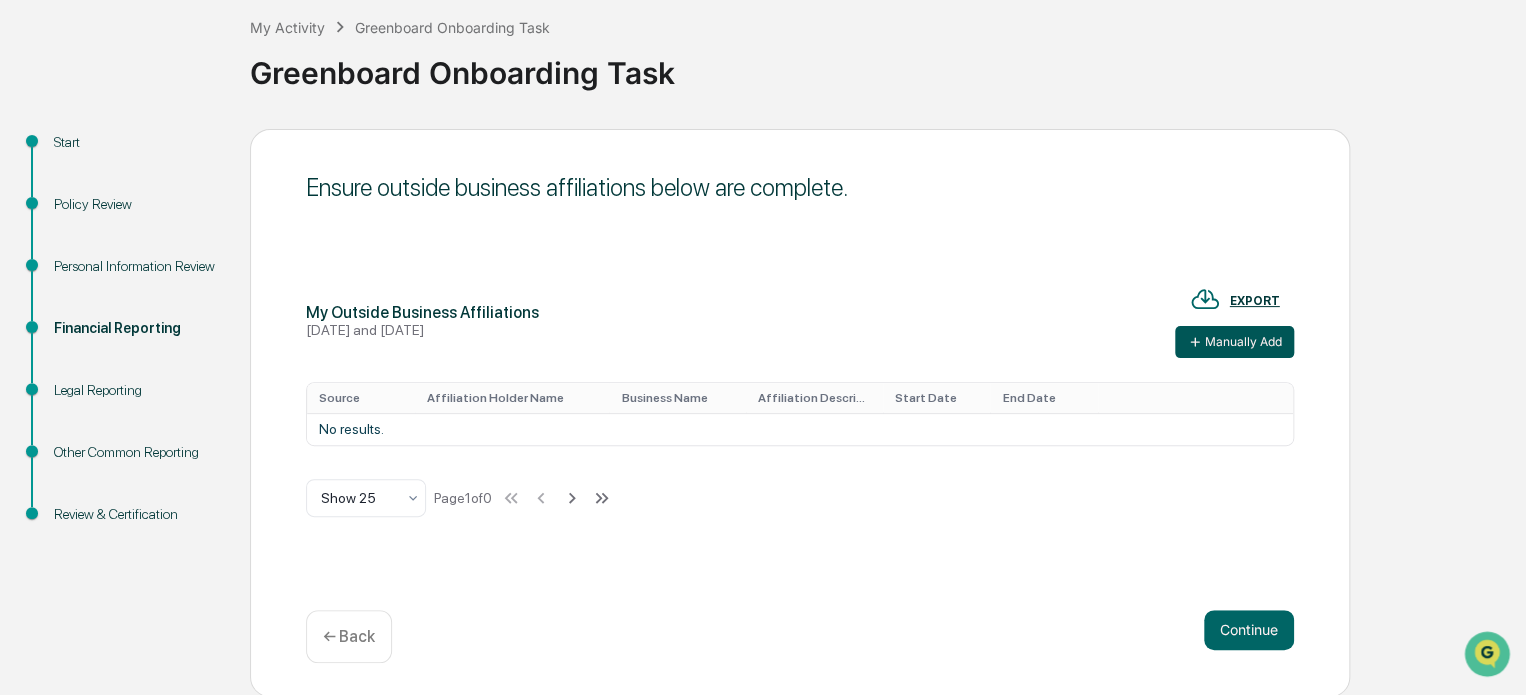 click on "Manually Add" at bounding box center [1234, 342] 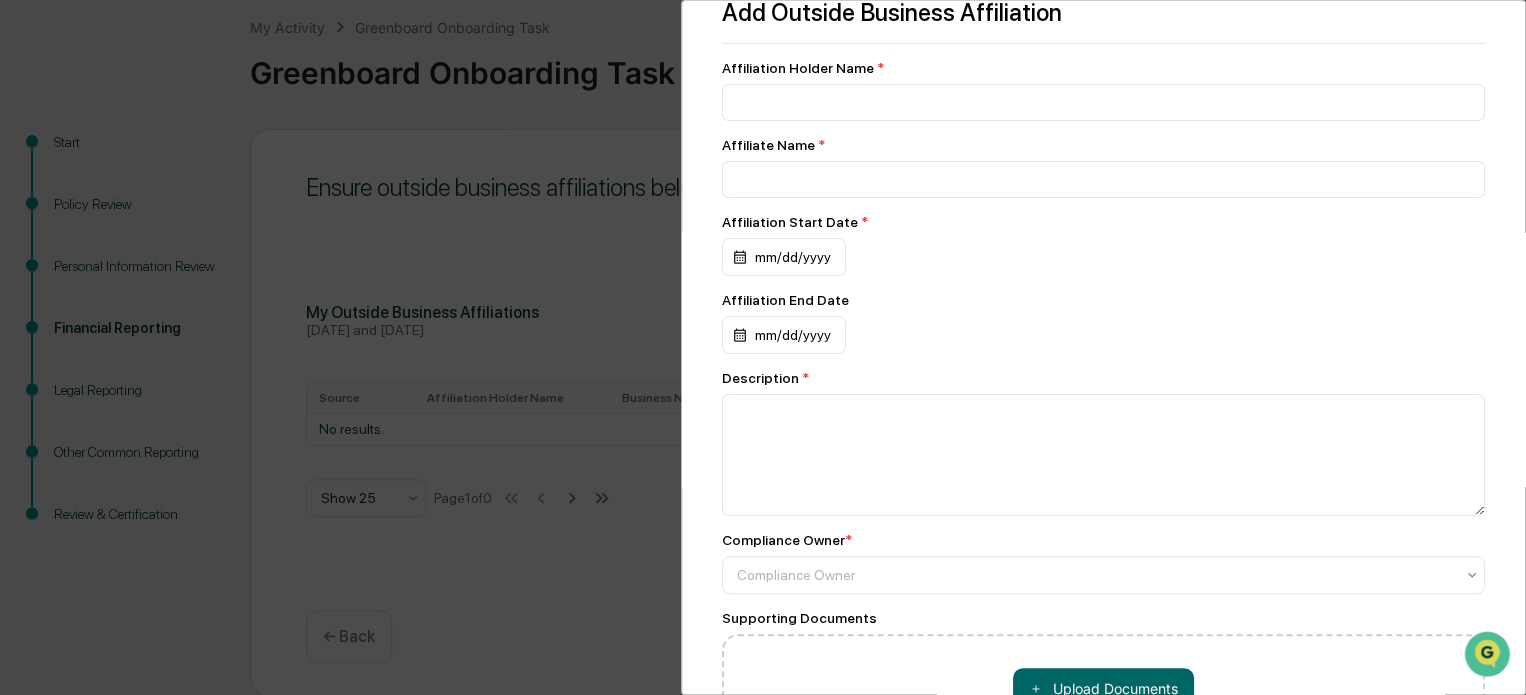 scroll, scrollTop: 0, scrollLeft: 0, axis: both 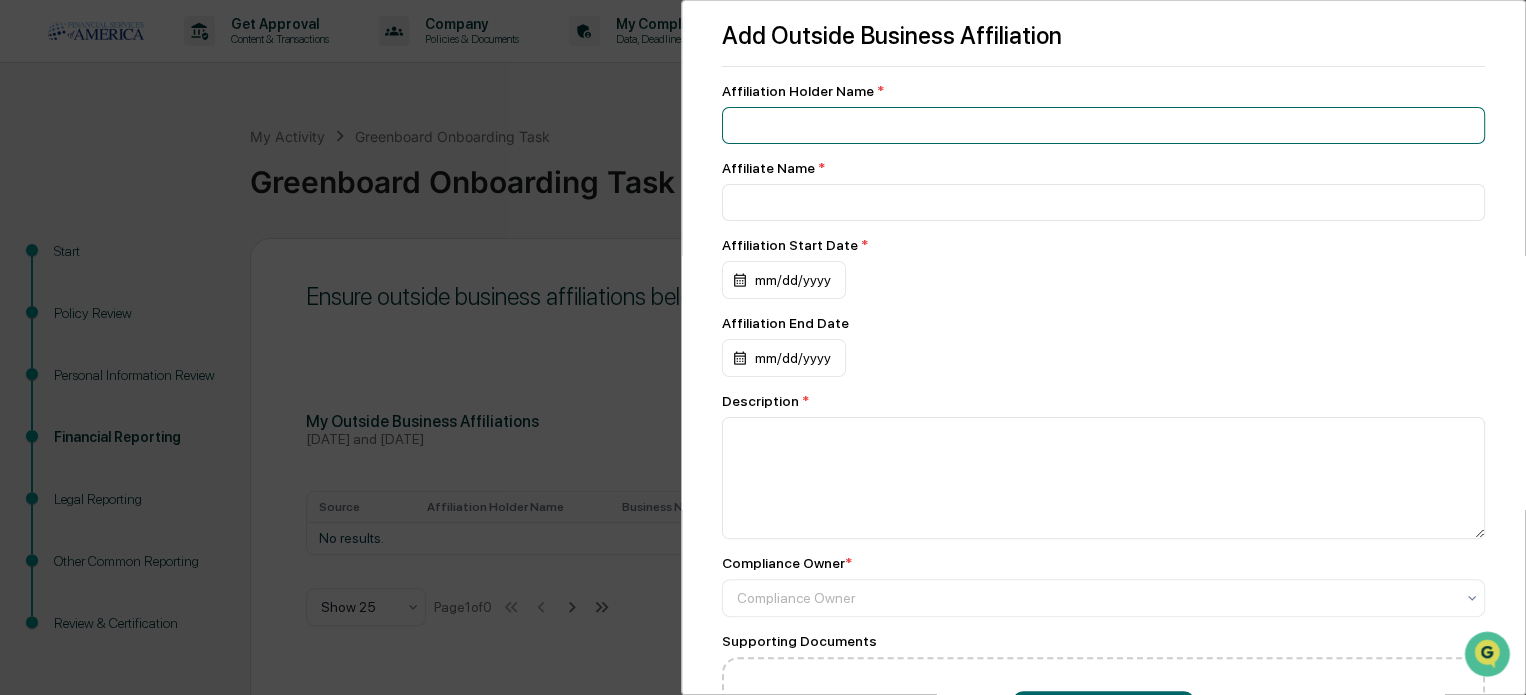 click at bounding box center [1103, 125] 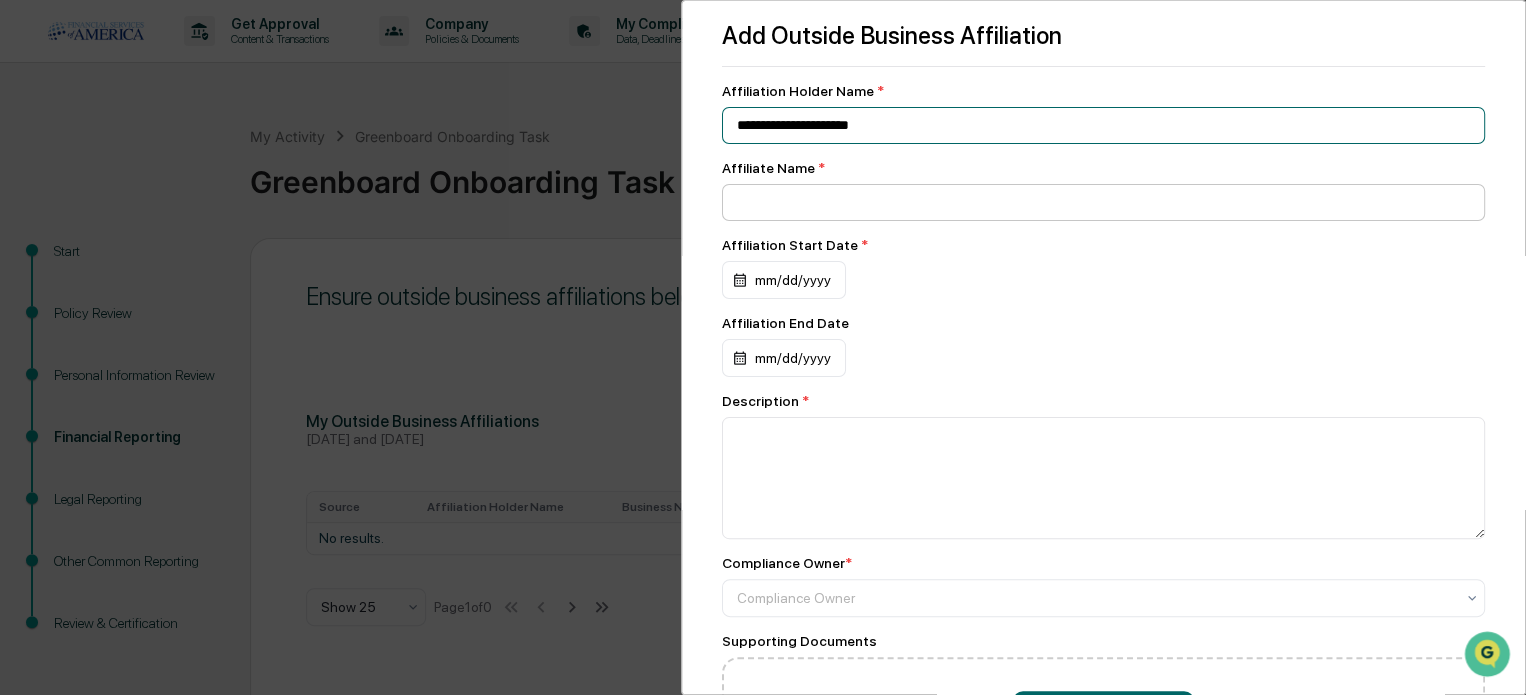 type on "**********" 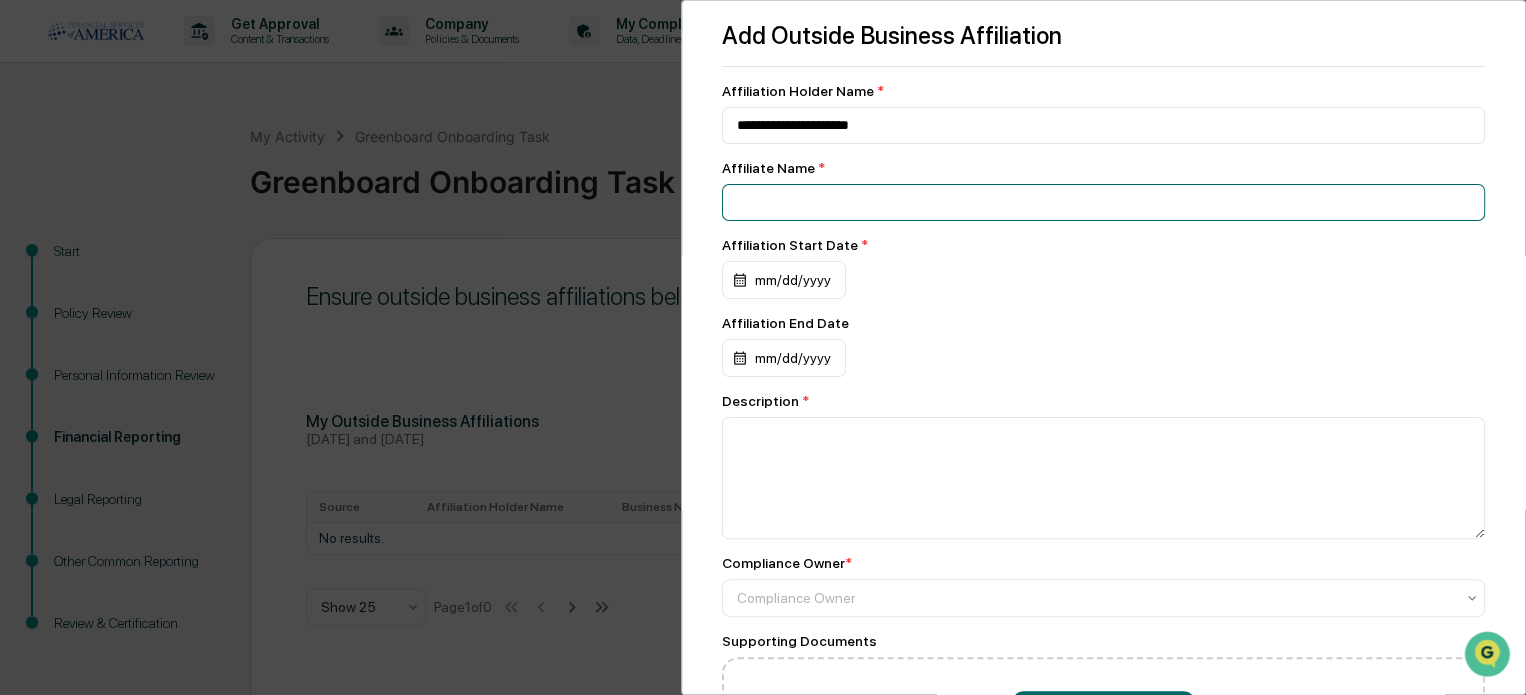 click at bounding box center (1103, 125) 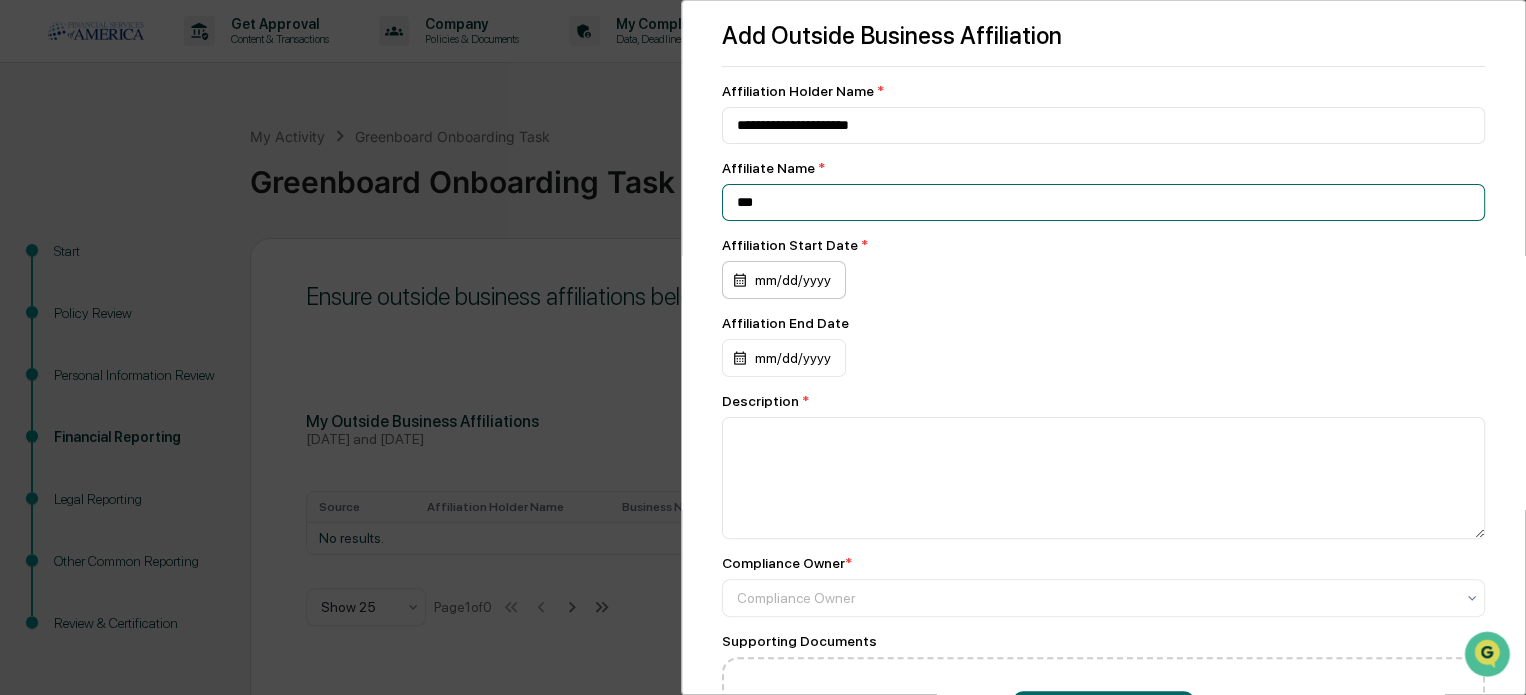 type on "***" 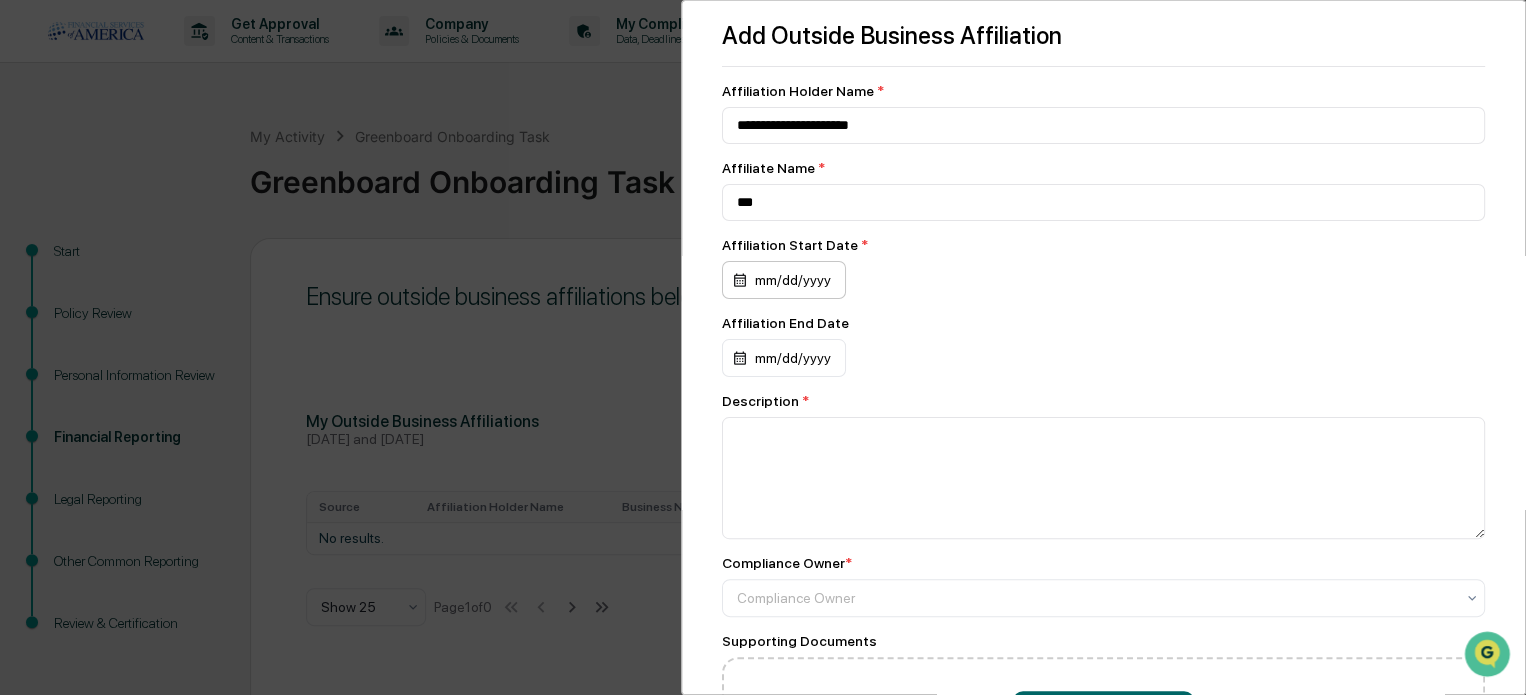 click on "mm/dd/yyyy" at bounding box center (784, 280) 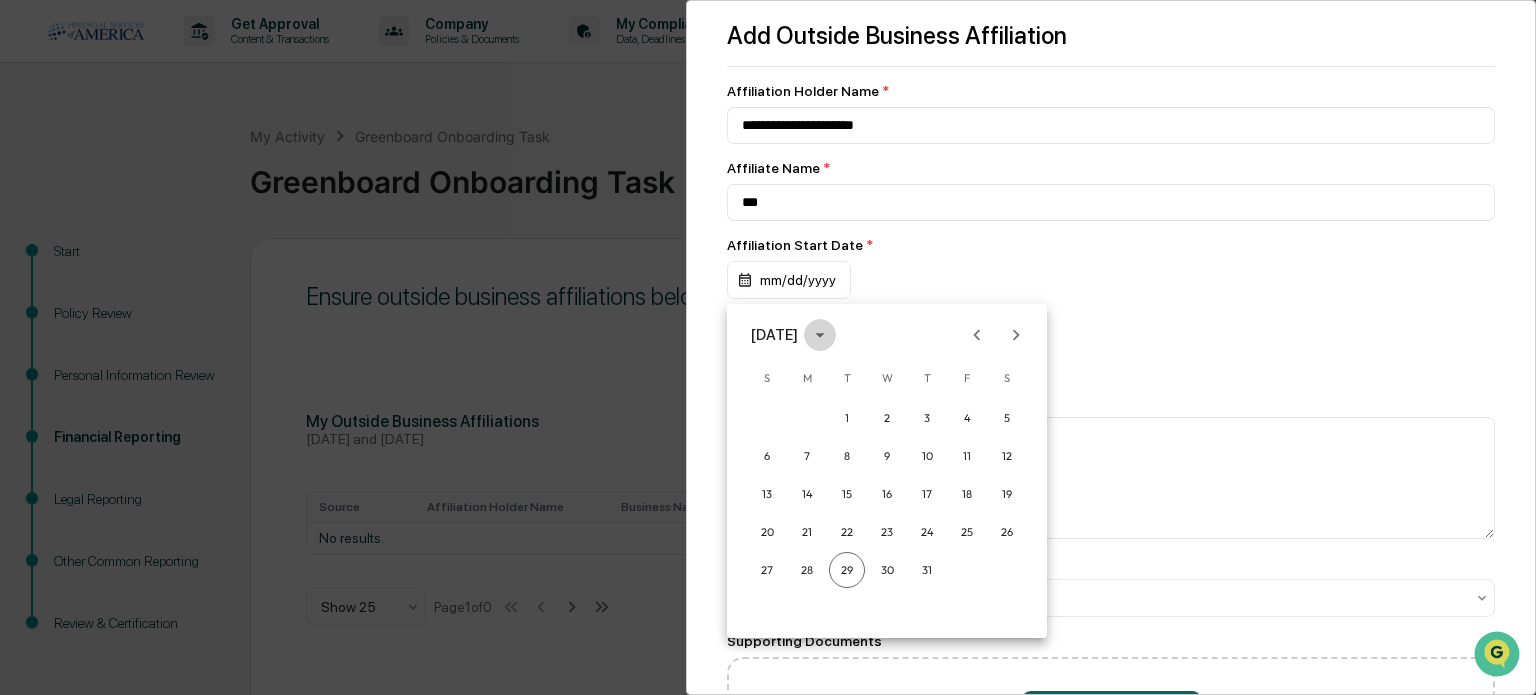 click 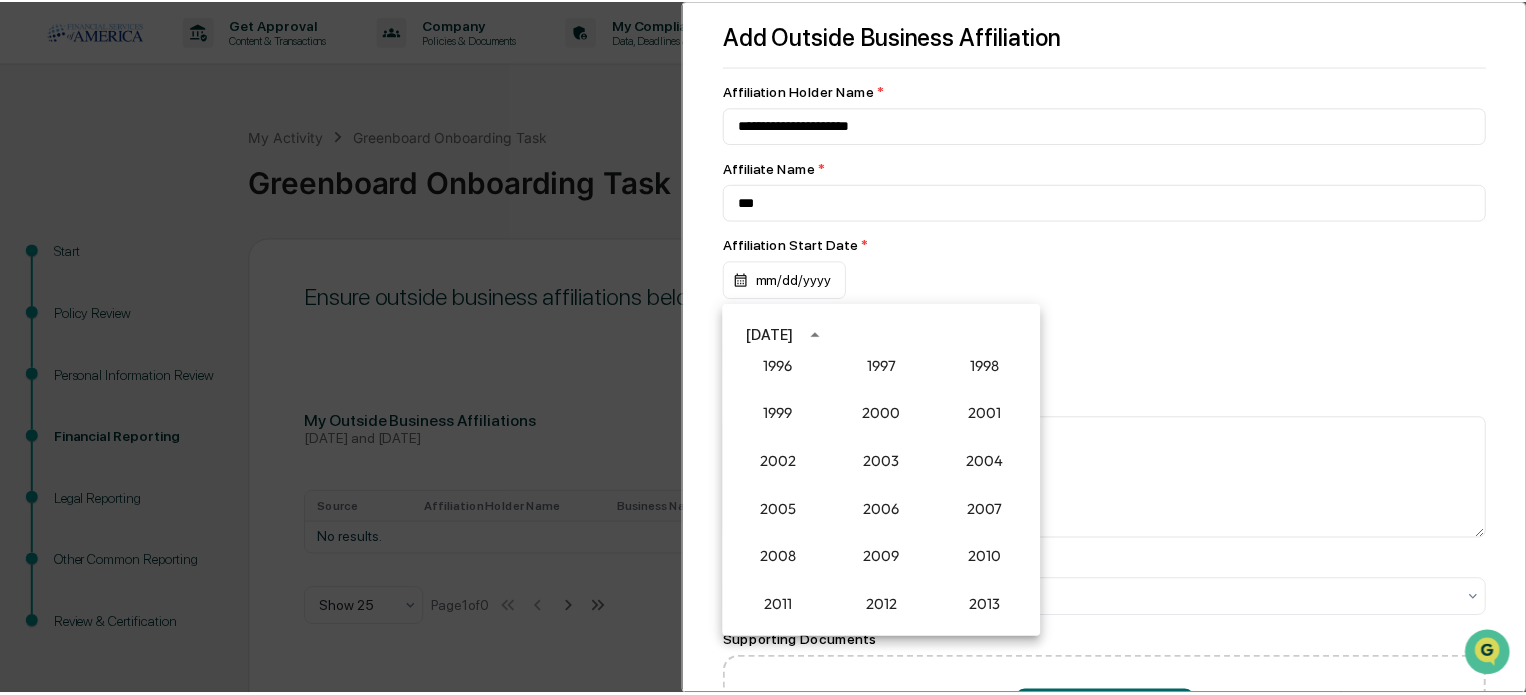 scroll, scrollTop: 1252, scrollLeft: 0, axis: vertical 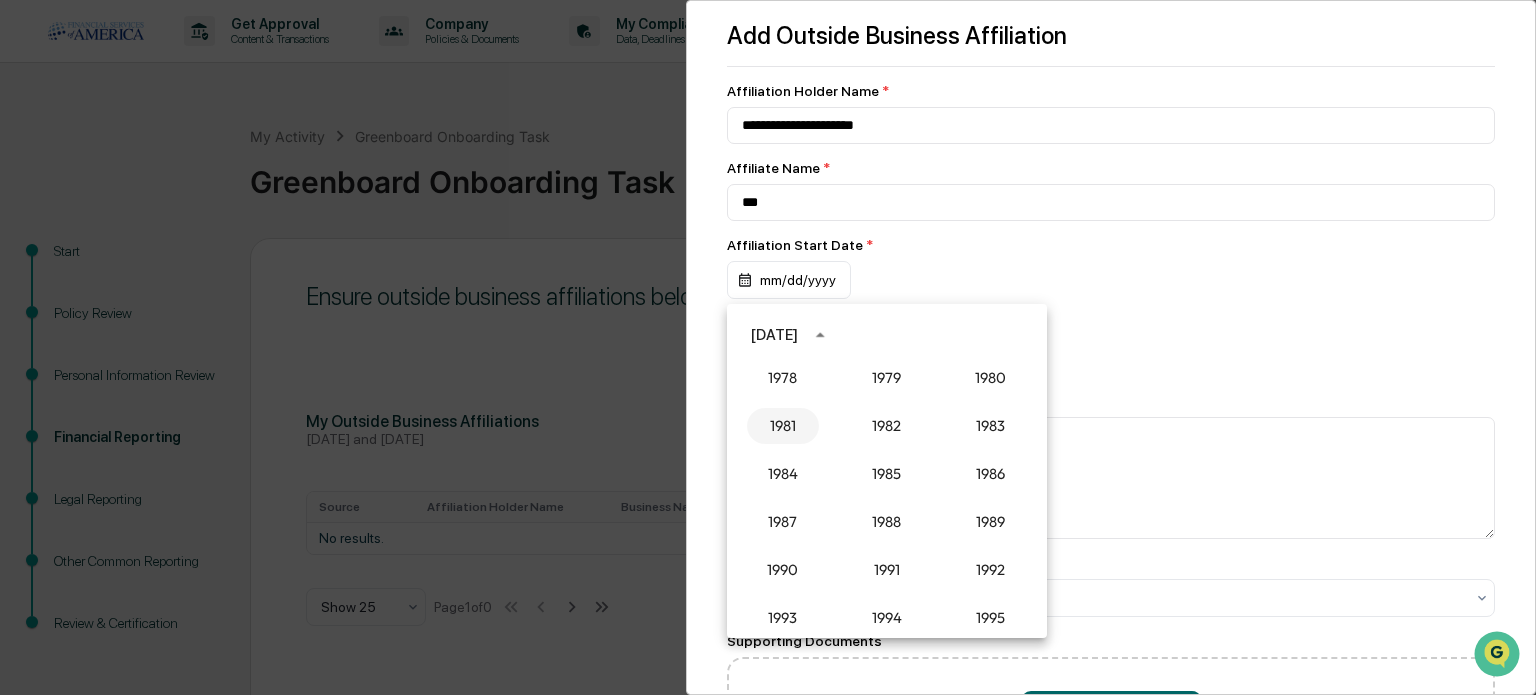 click on "1981" at bounding box center [783, 426] 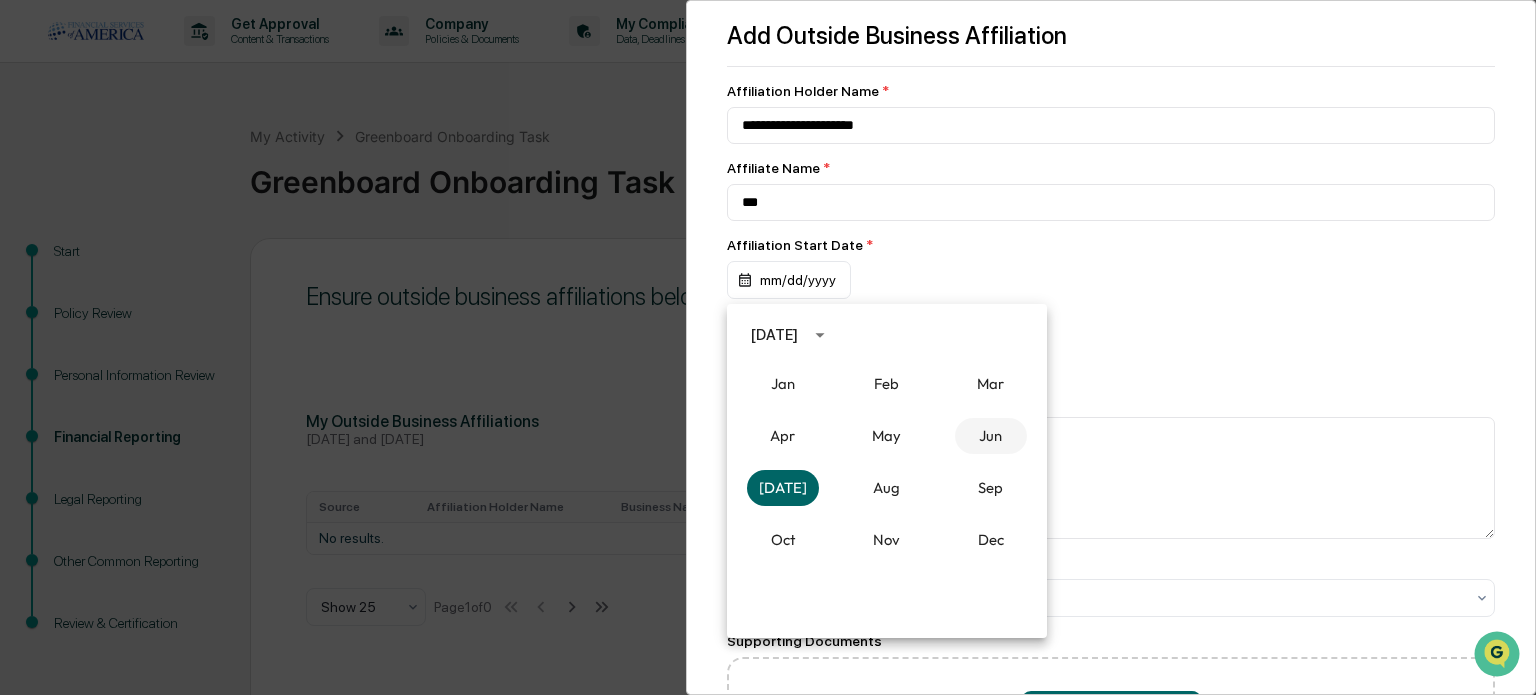 click on "Jun" at bounding box center [991, 436] 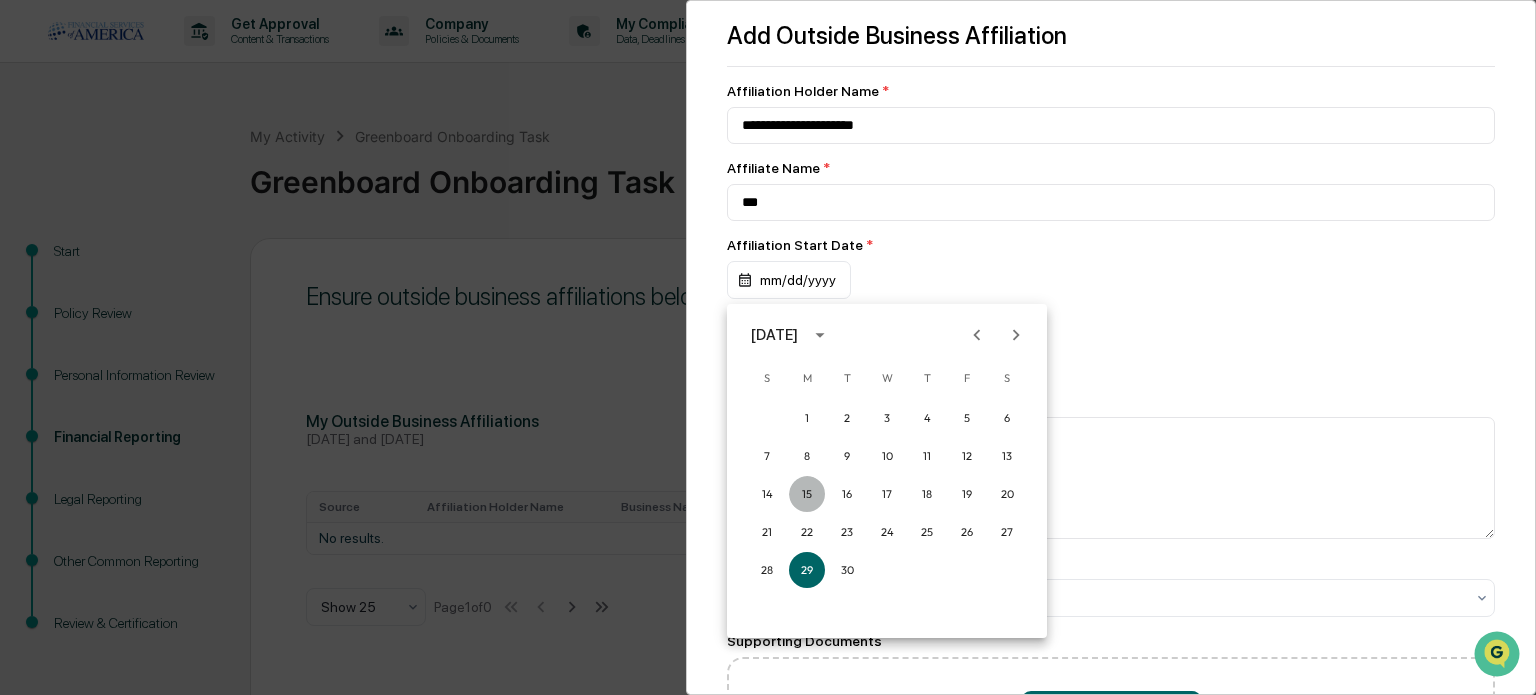 click on "15" at bounding box center (807, 494) 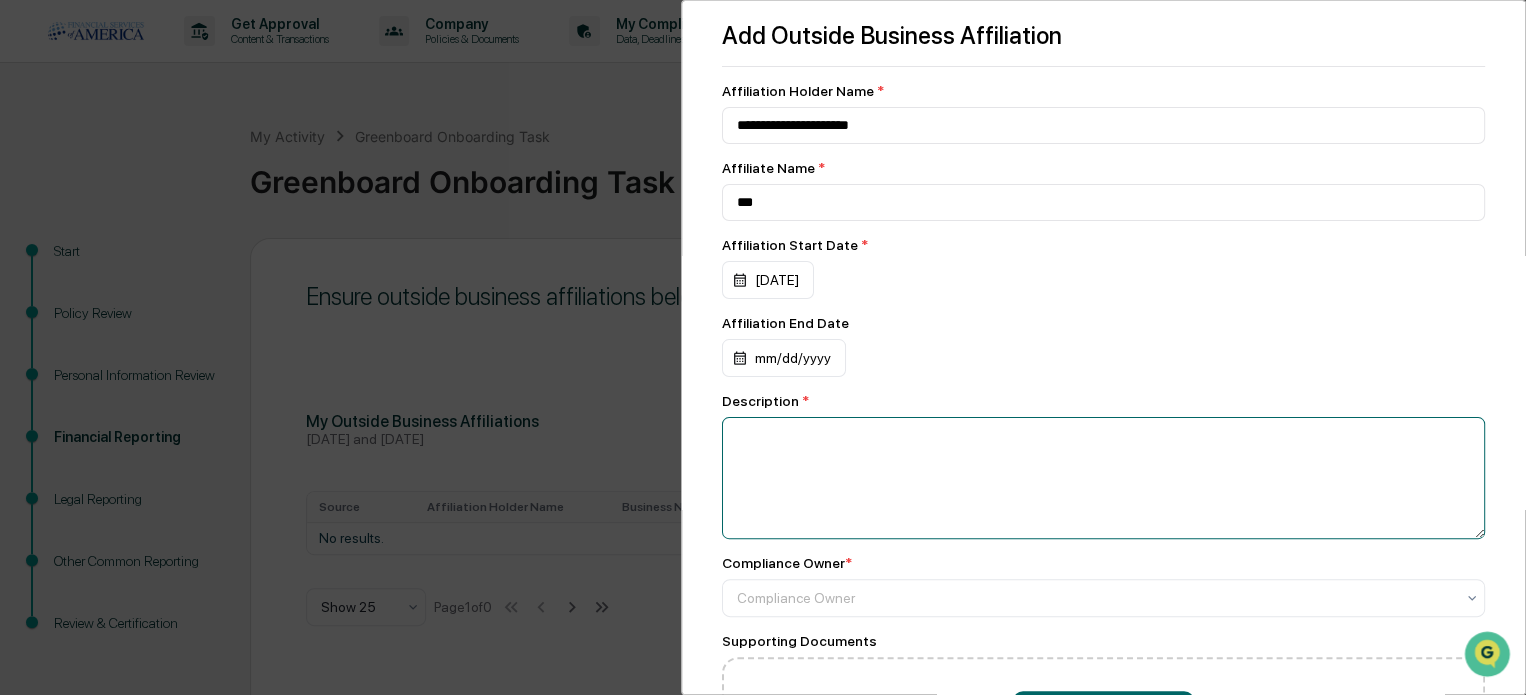 click at bounding box center (1103, 478) 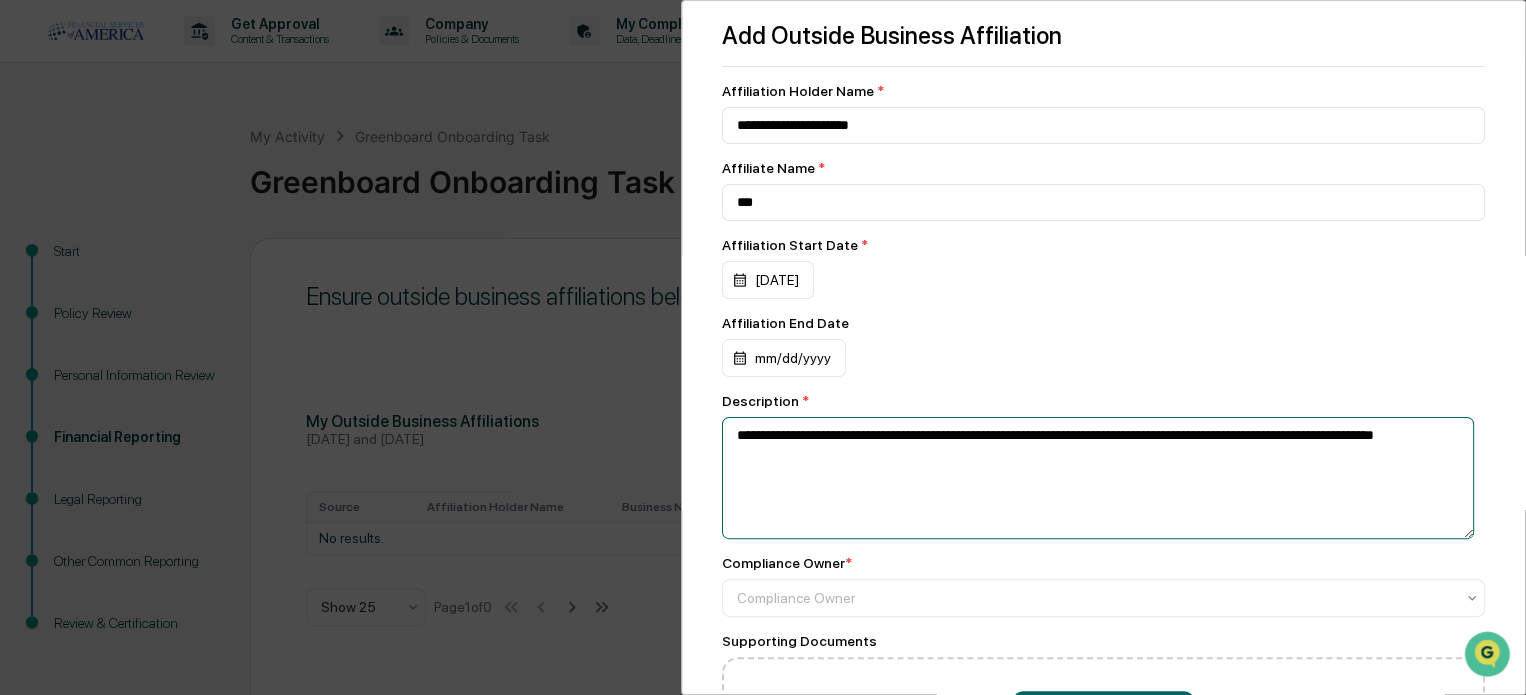 click on "**********" at bounding box center [1098, 478] 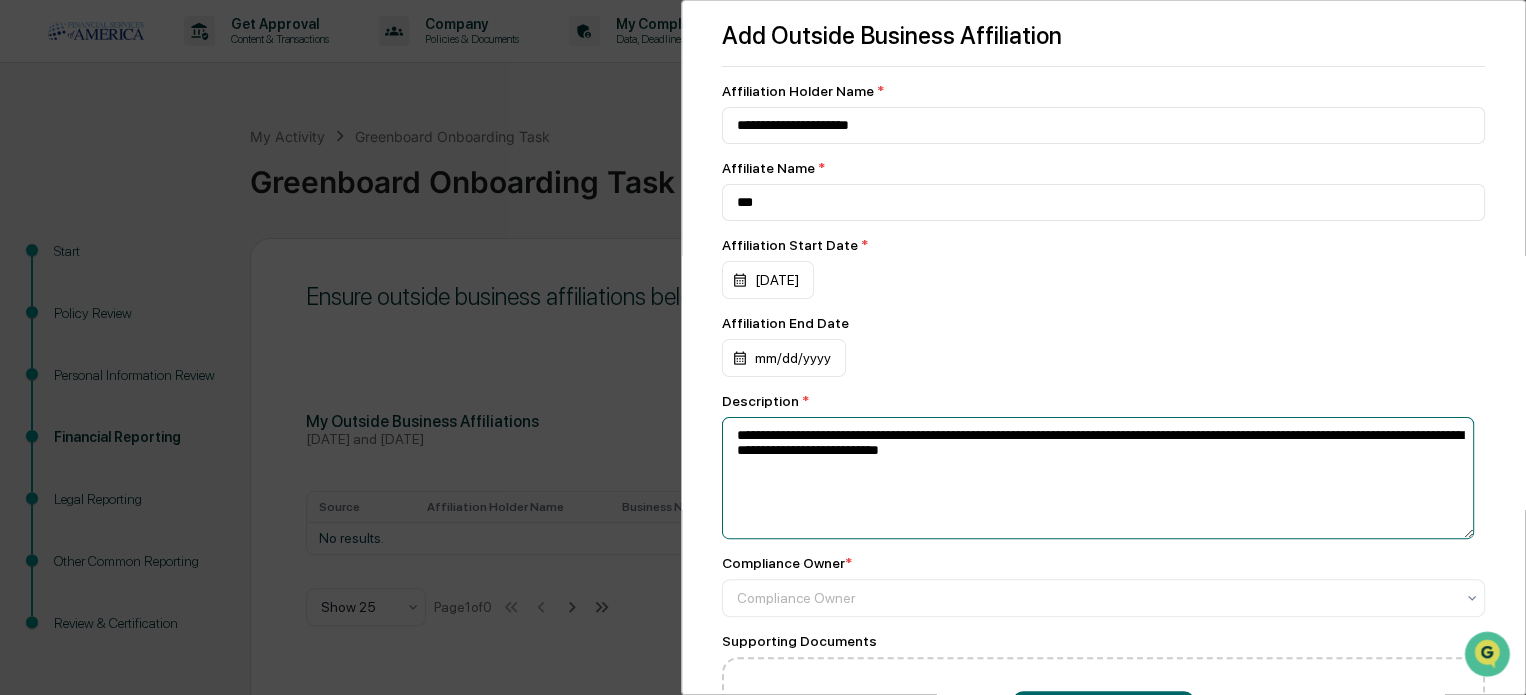 click on "**********" at bounding box center (1098, 478) 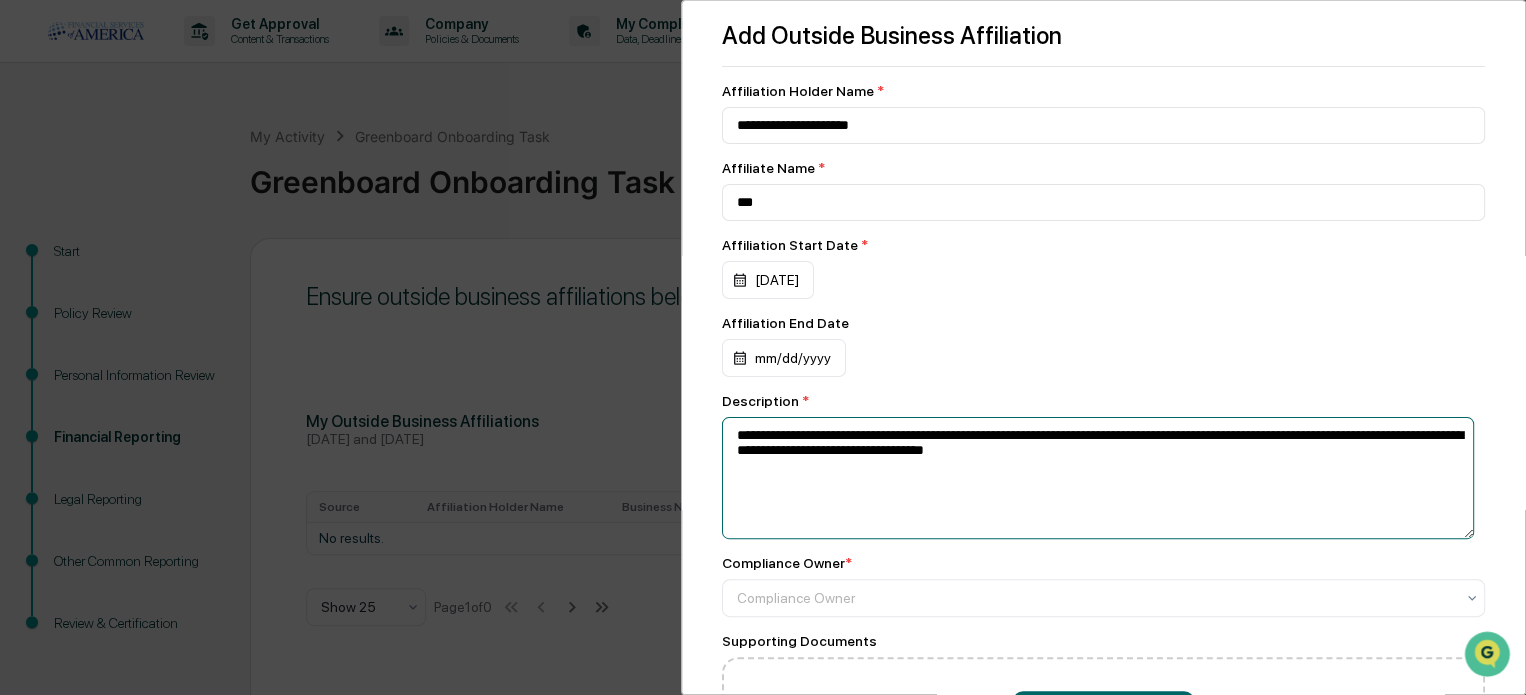 click on "**********" at bounding box center (1098, 478) 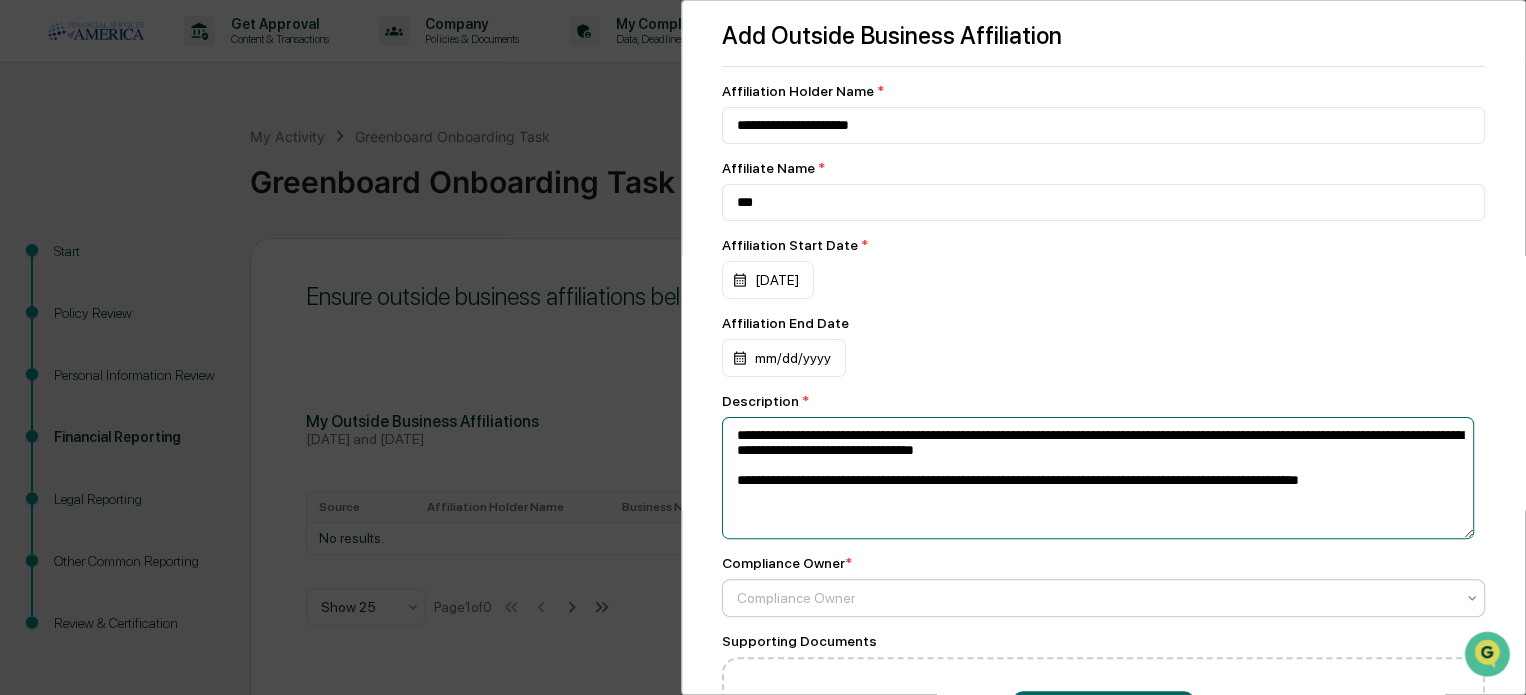 scroll, scrollTop: 100, scrollLeft: 0, axis: vertical 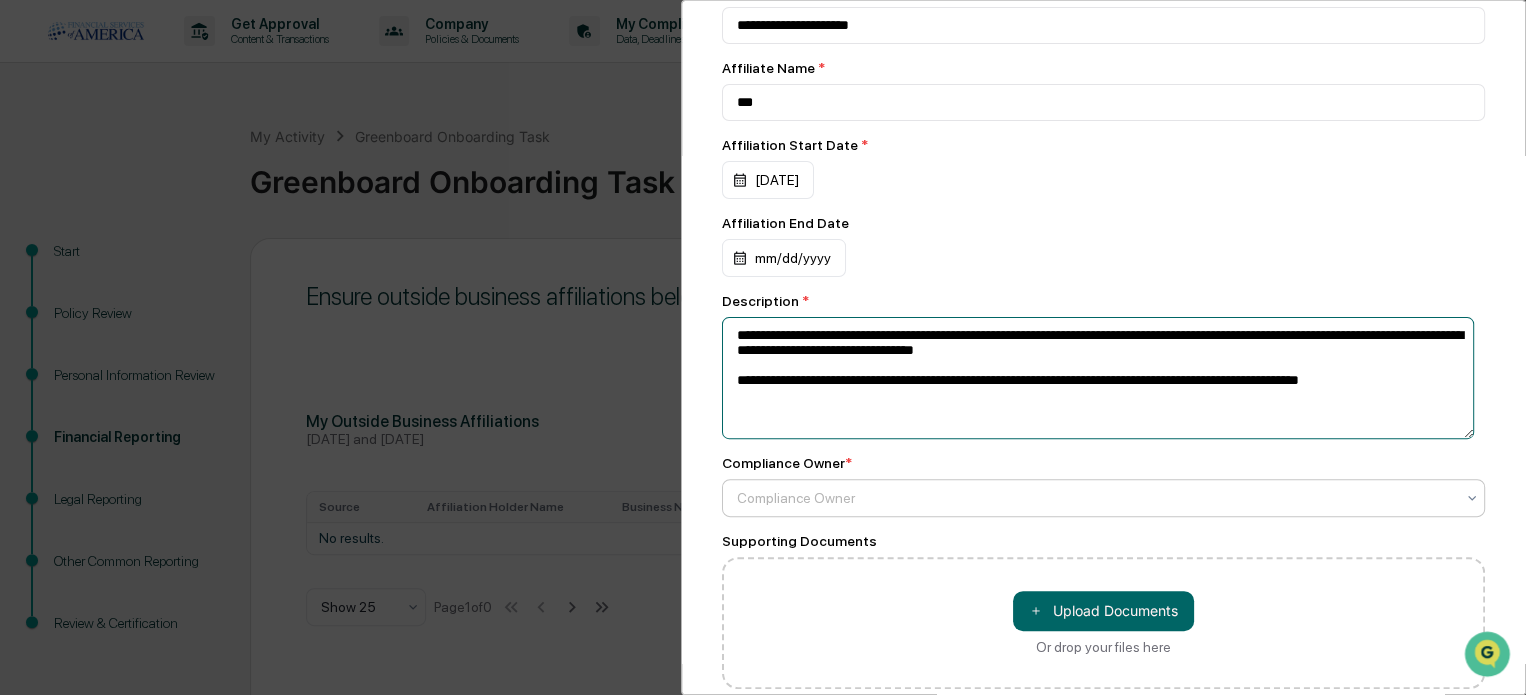 type on "**********" 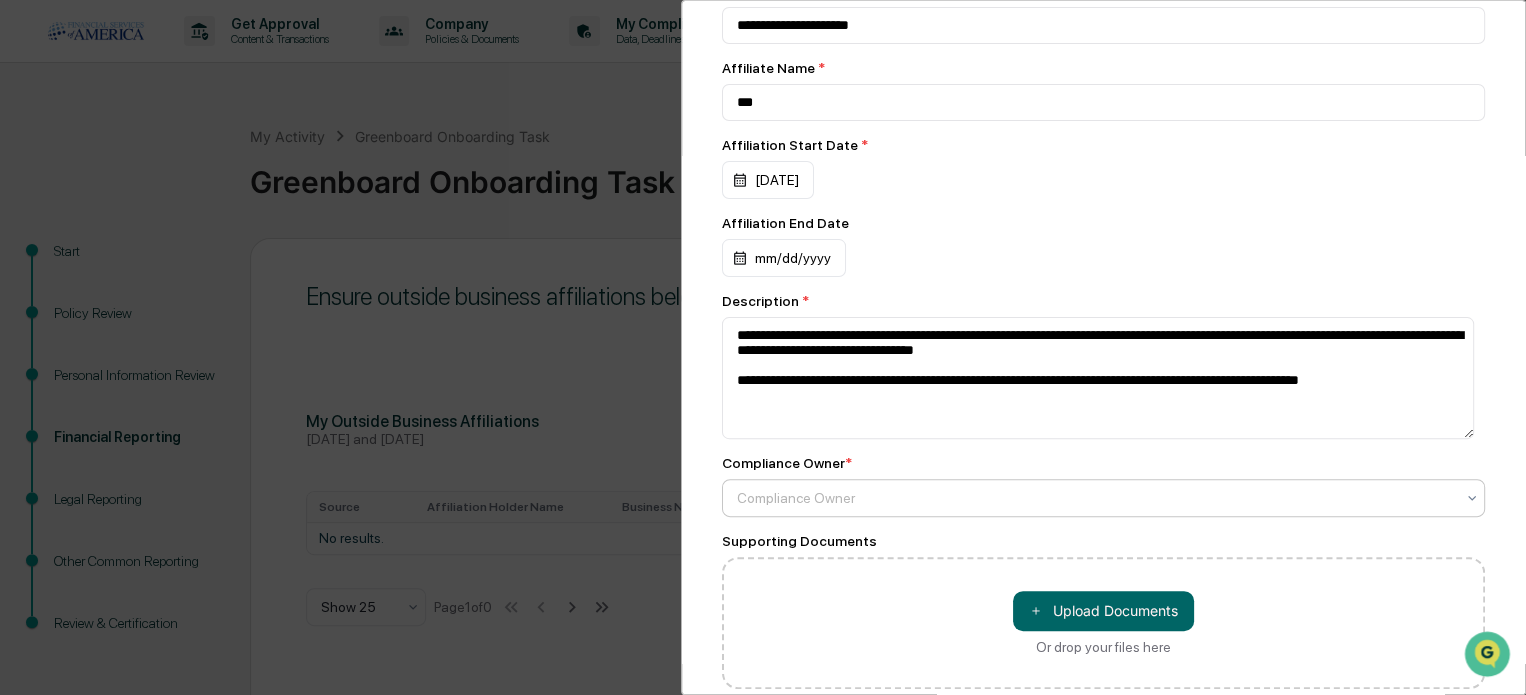 click at bounding box center [738, 498] 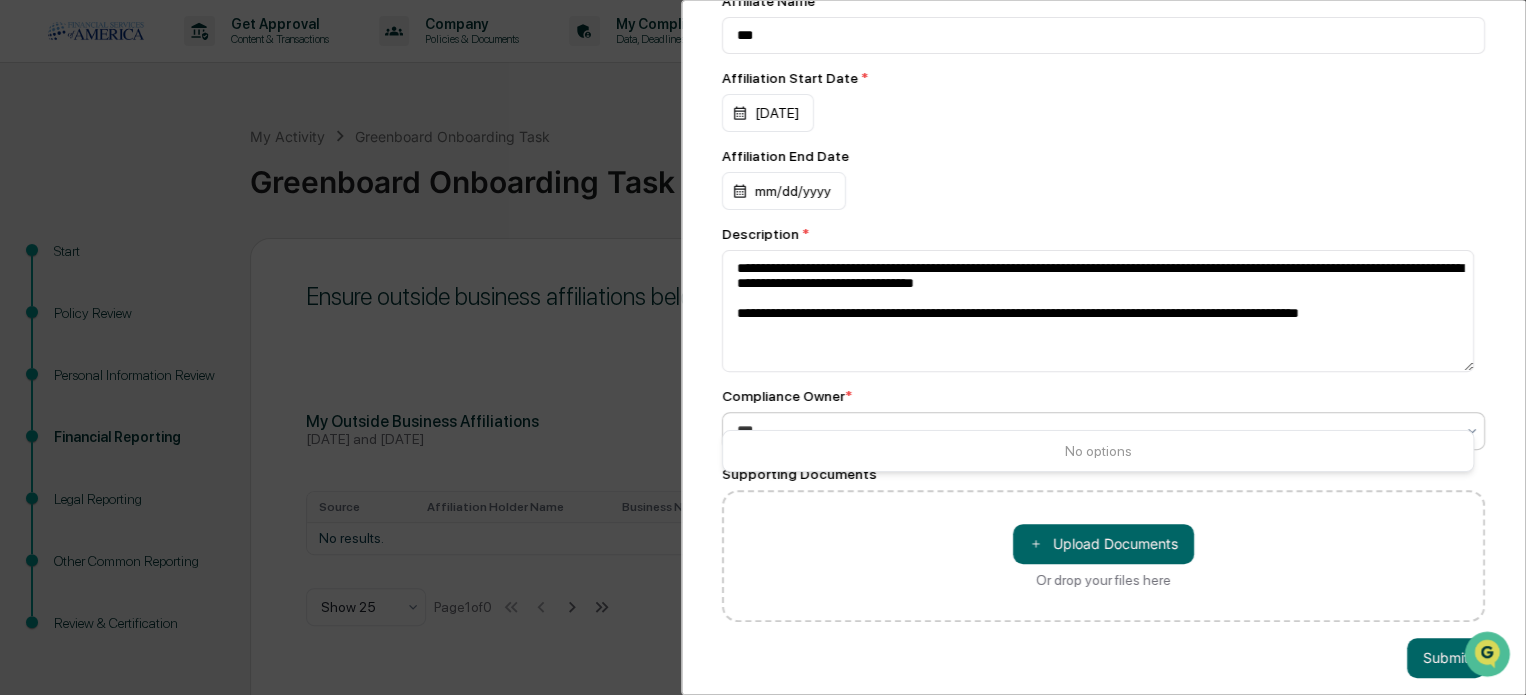 scroll, scrollTop: 199, scrollLeft: 0, axis: vertical 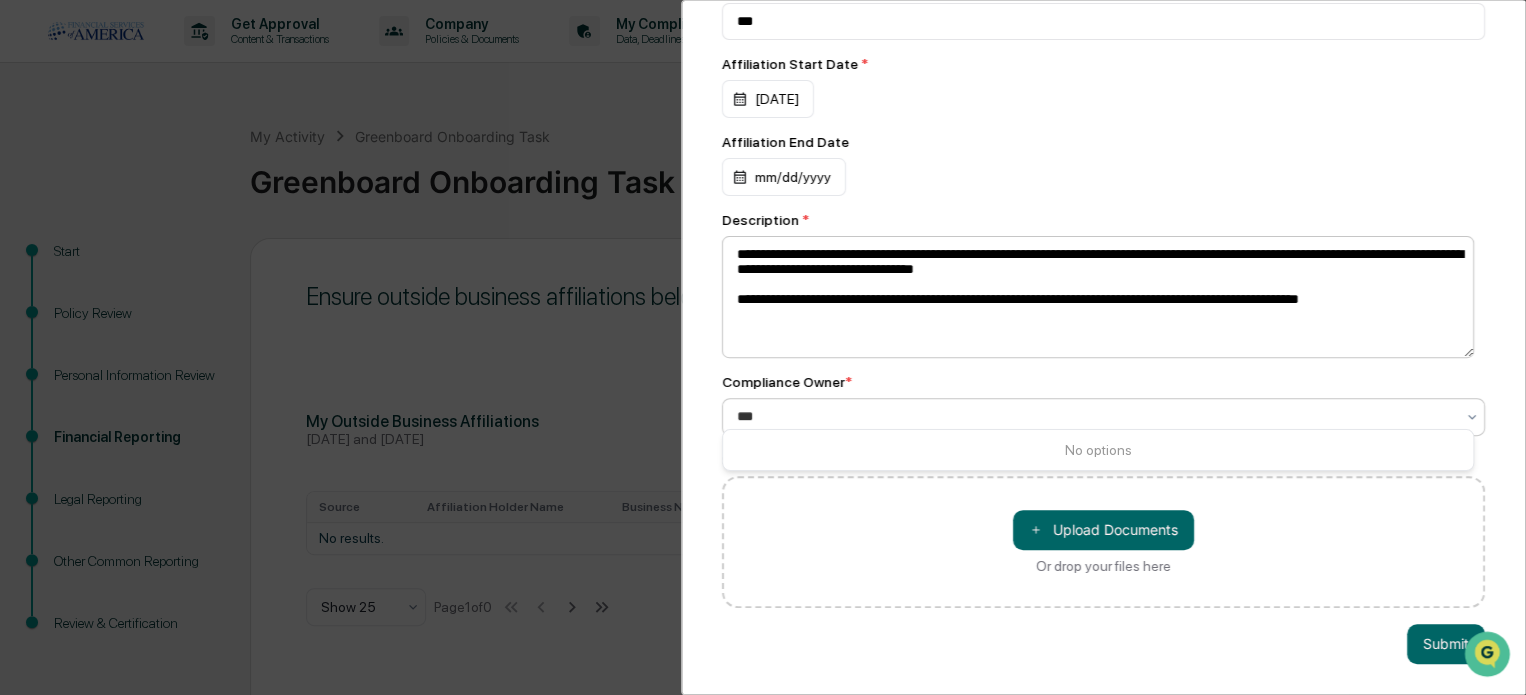 type on "***" 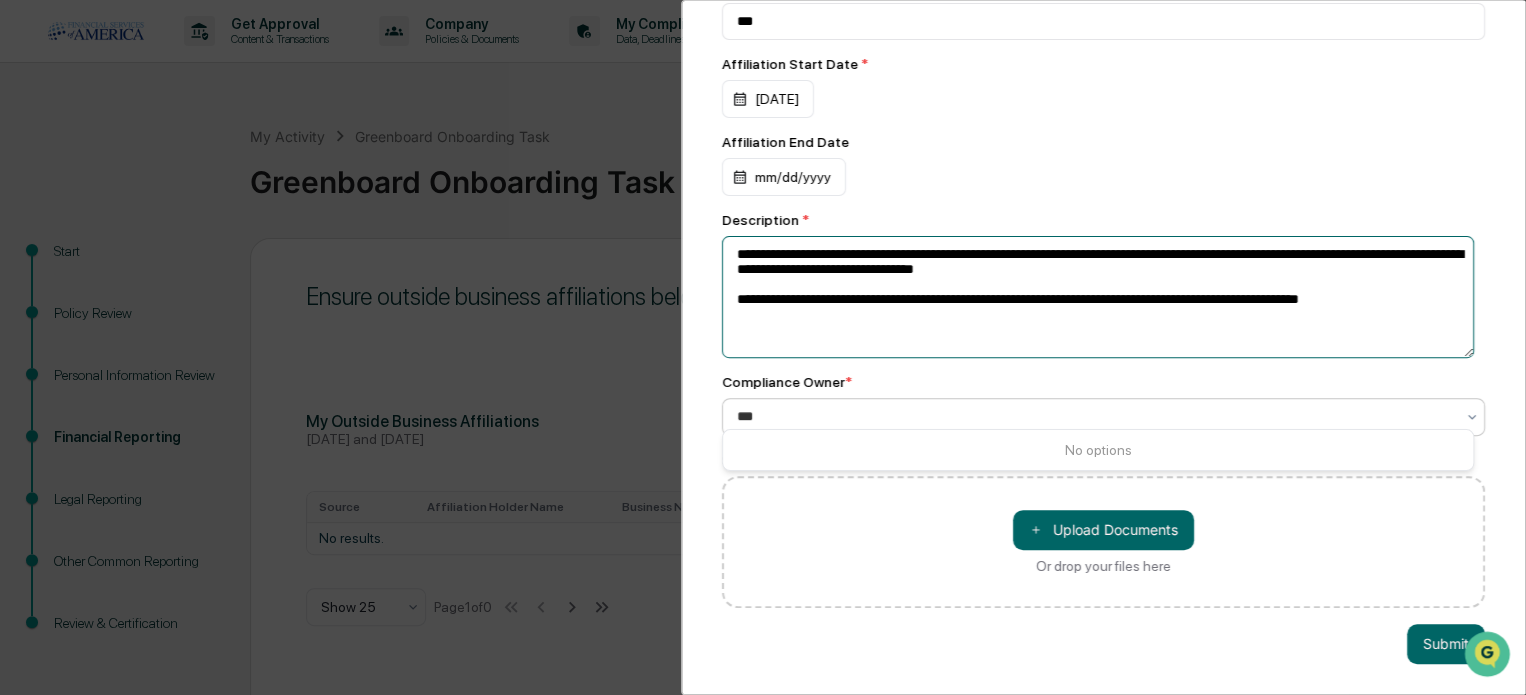 type 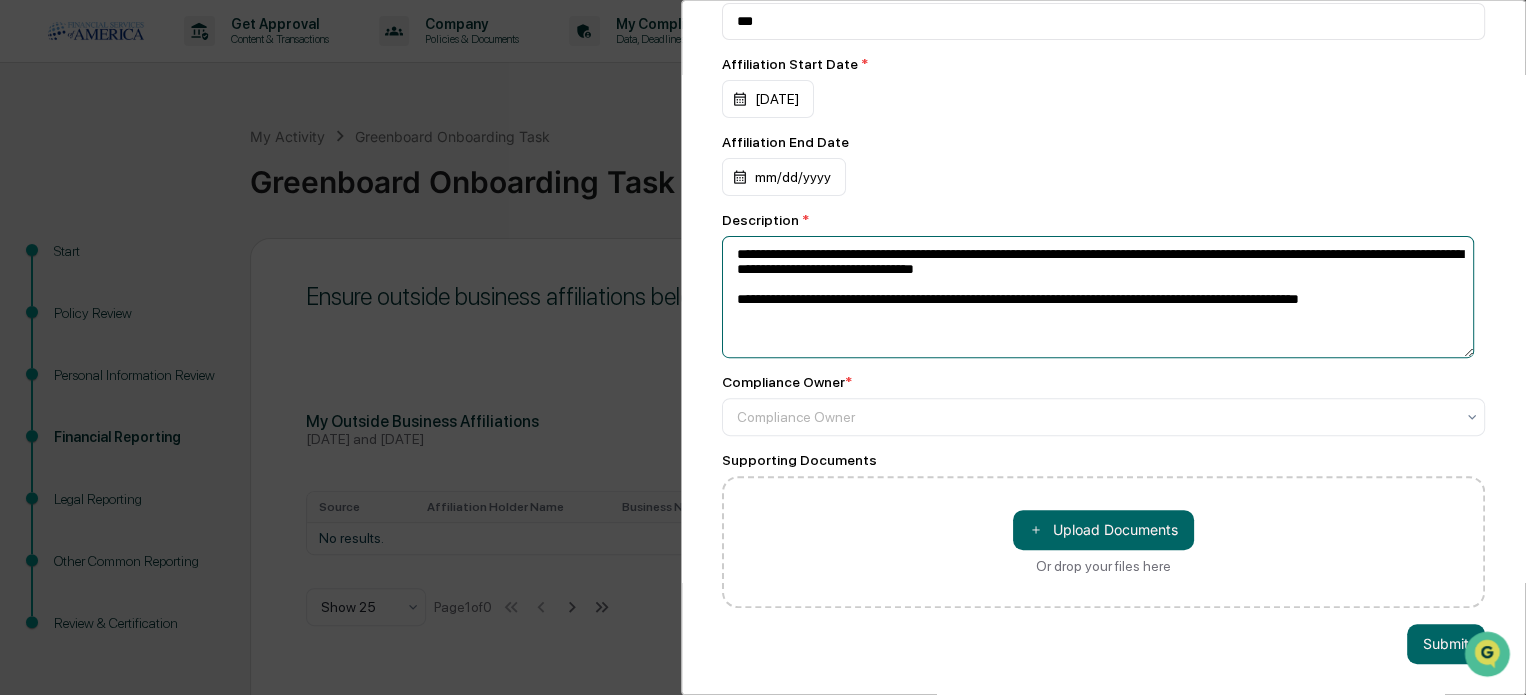 click on "**********" at bounding box center (1098, 297) 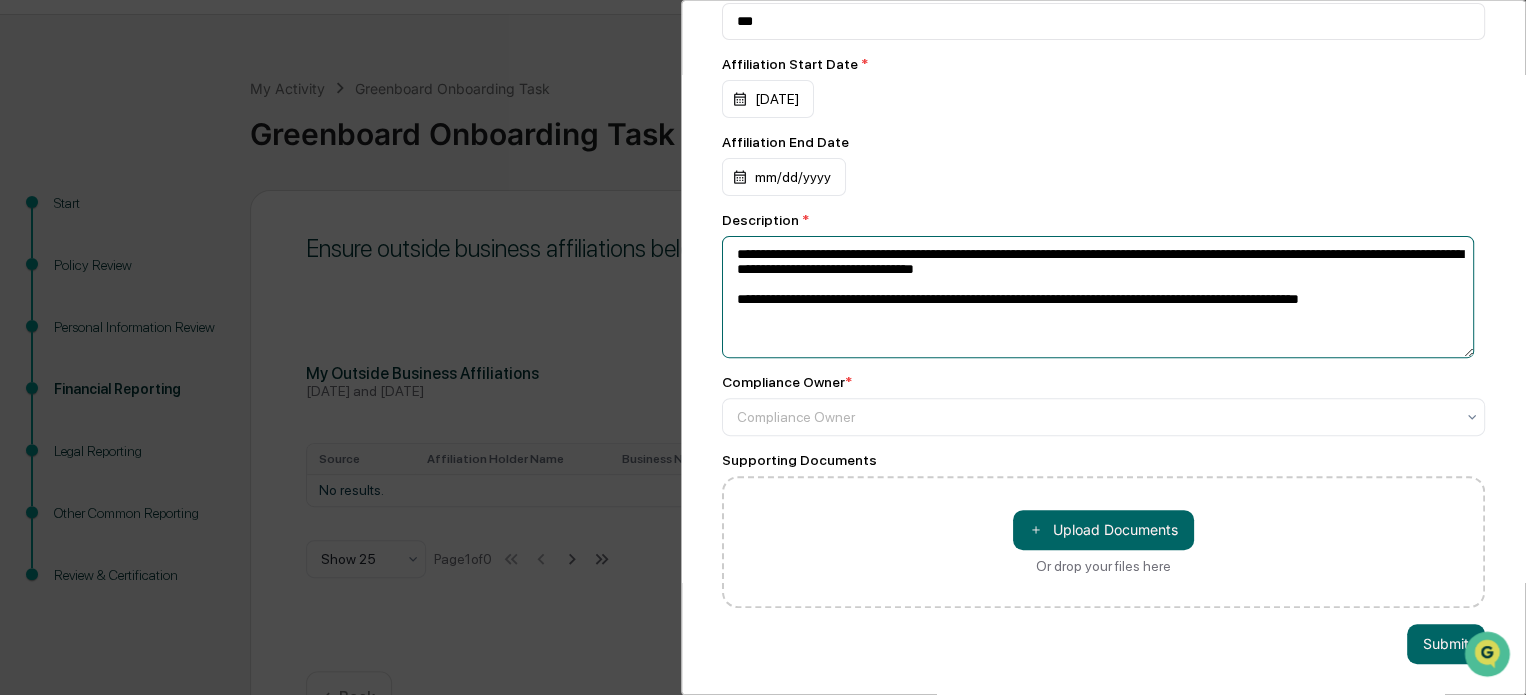 scroll, scrollTop: 0, scrollLeft: 0, axis: both 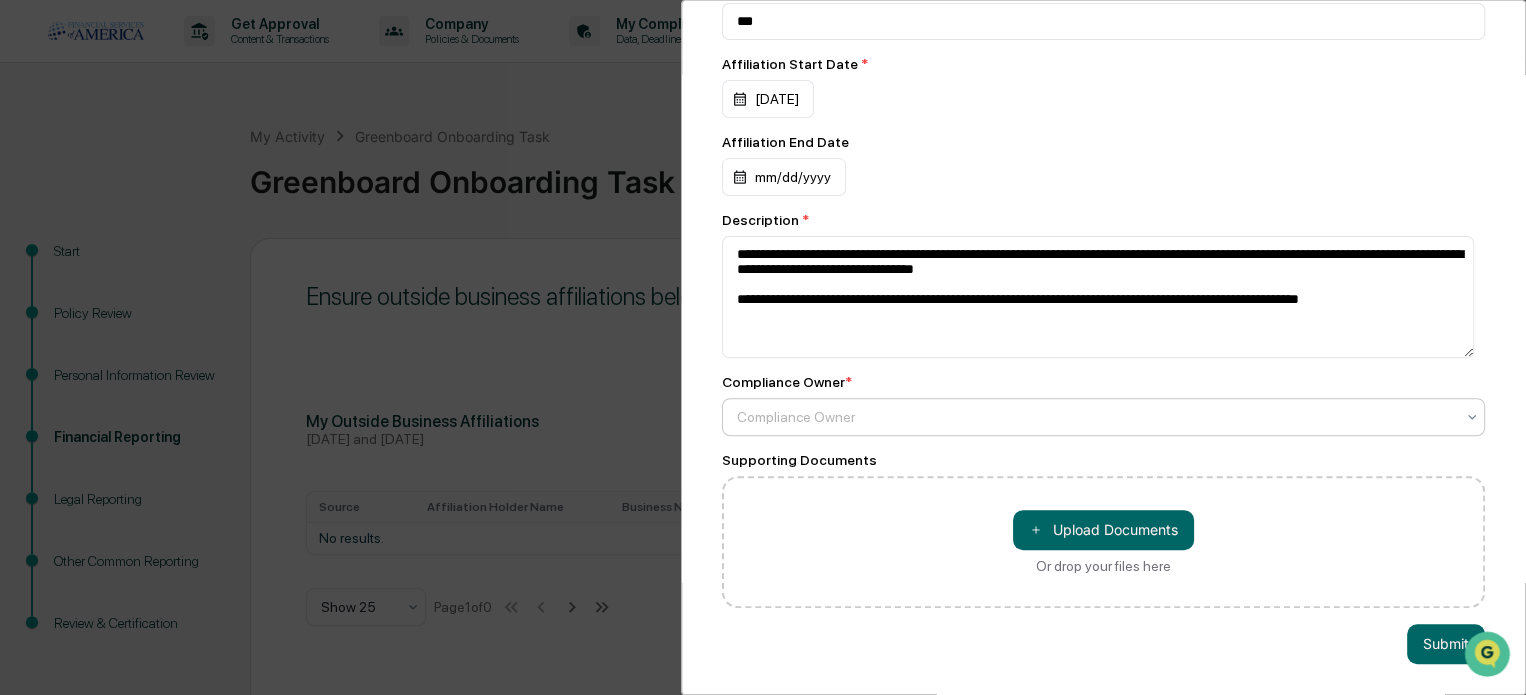 click 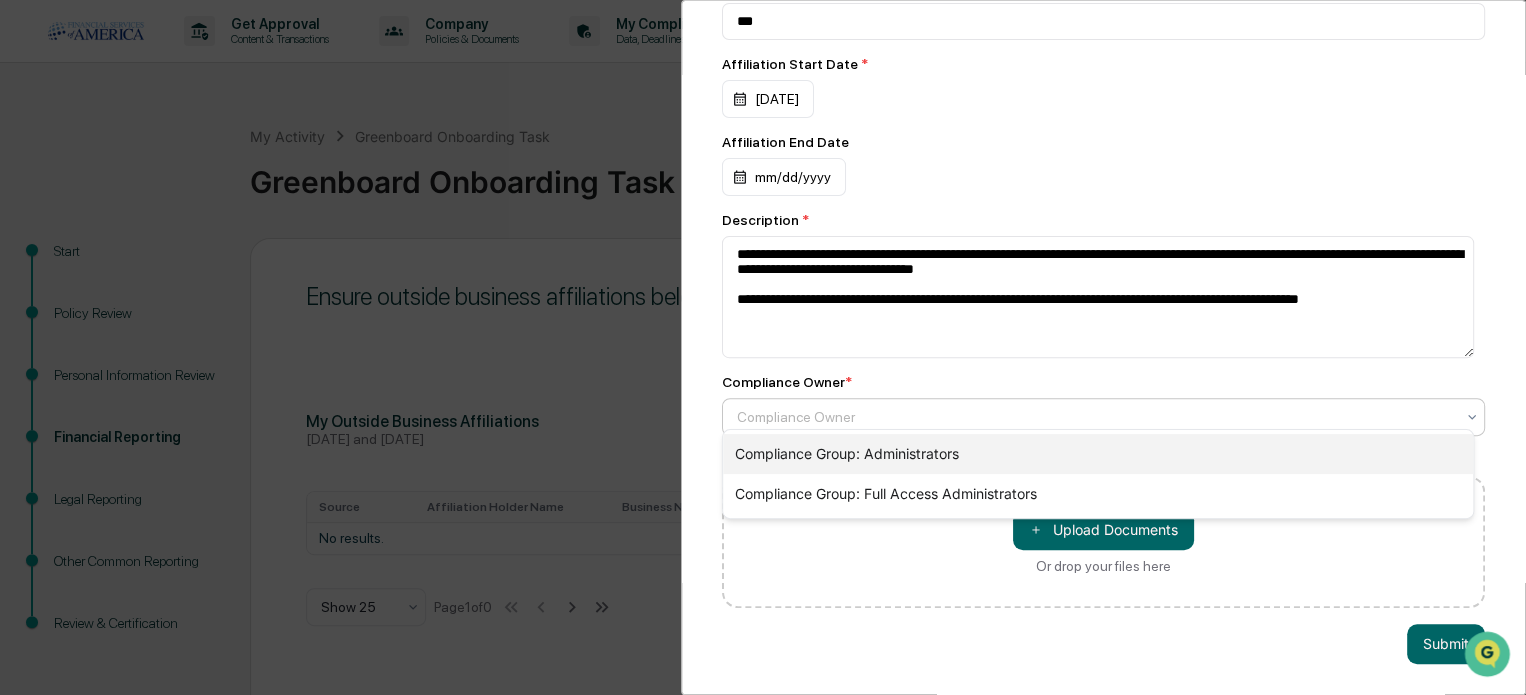 click on "Compliance Group: Administrators" at bounding box center [1098, 454] 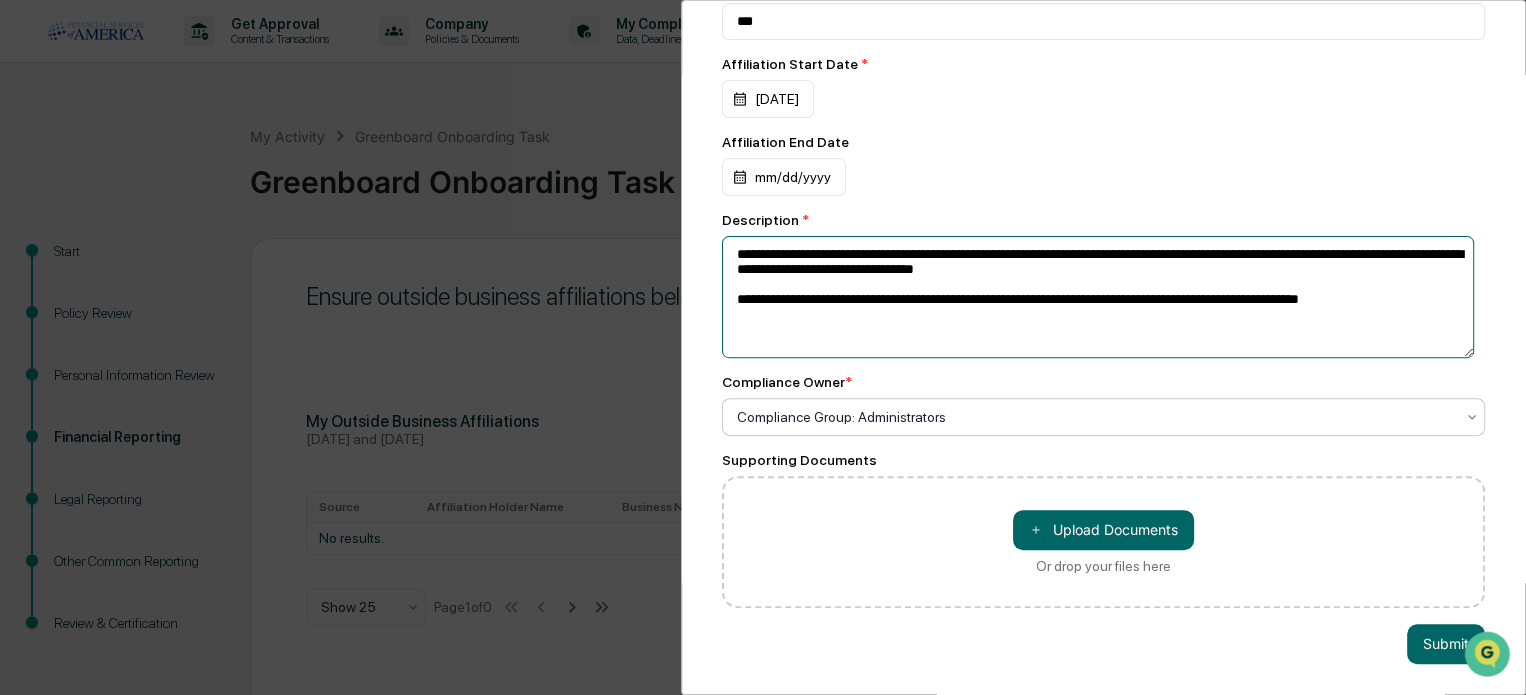 click on "**********" at bounding box center [1098, 297] 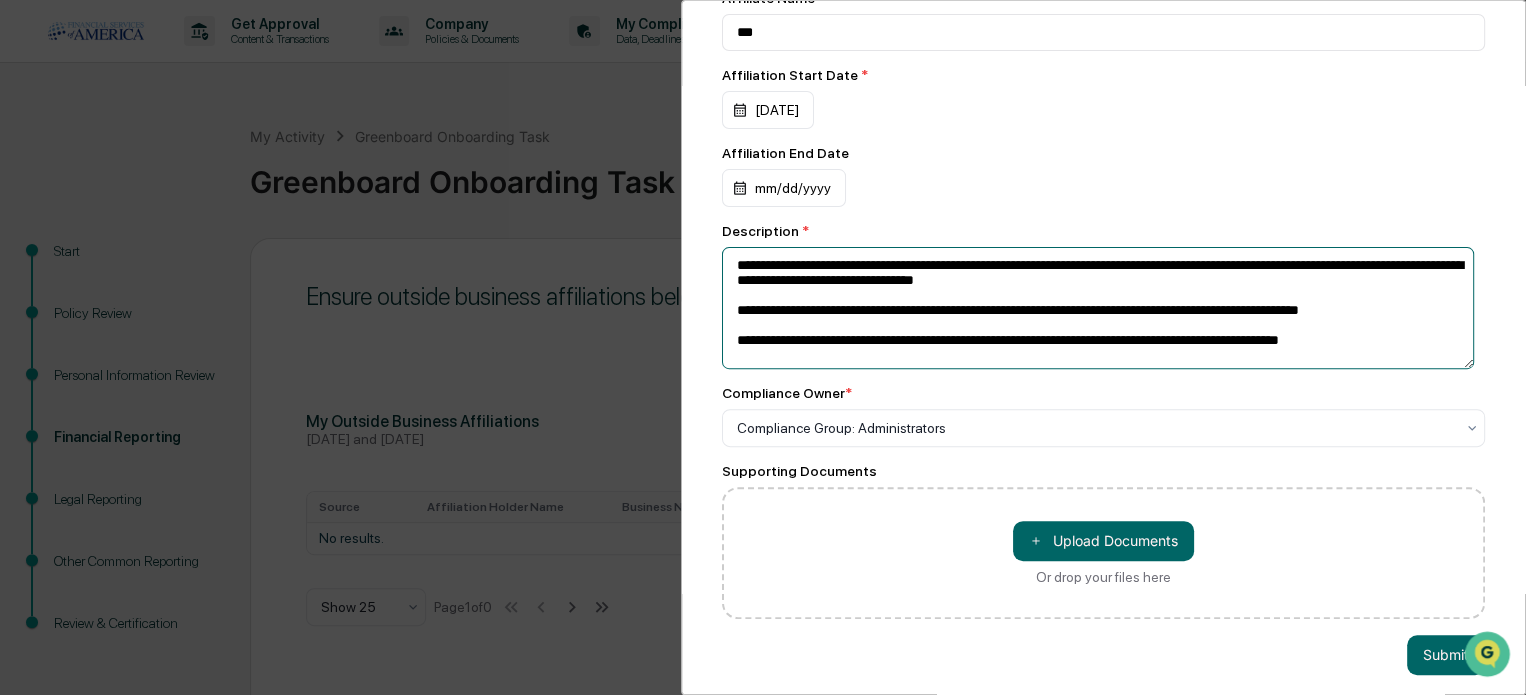 scroll, scrollTop: 199, scrollLeft: 0, axis: vertical 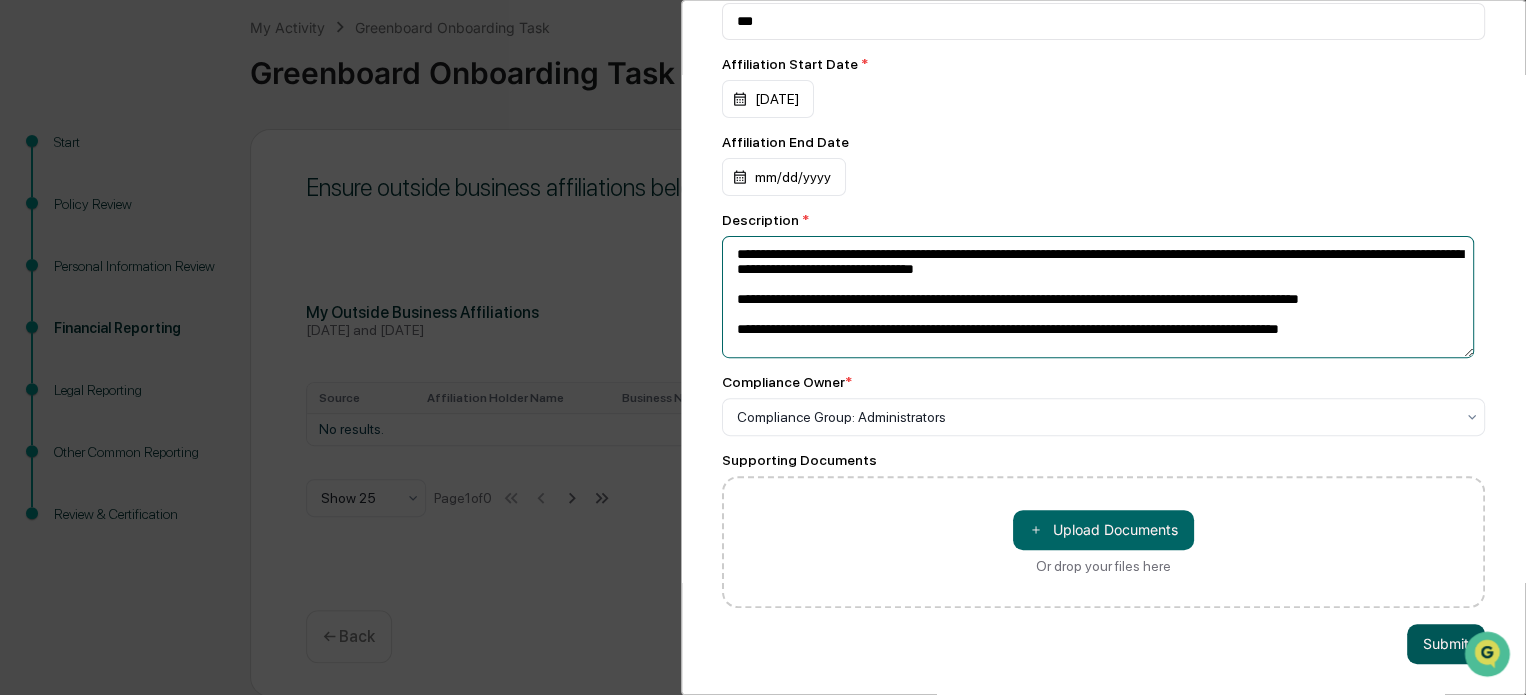 type on "**********" 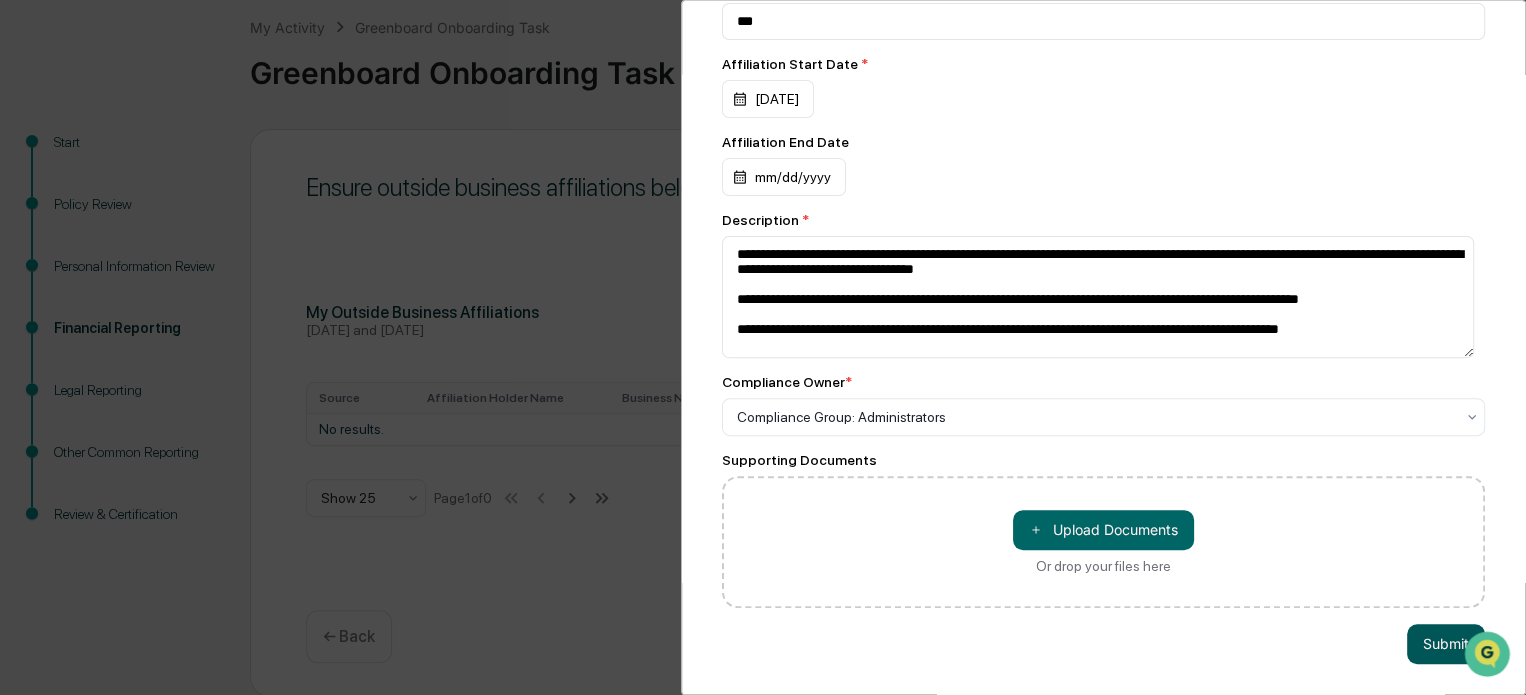 click on "Submit" at bounding box center [1446, 644] 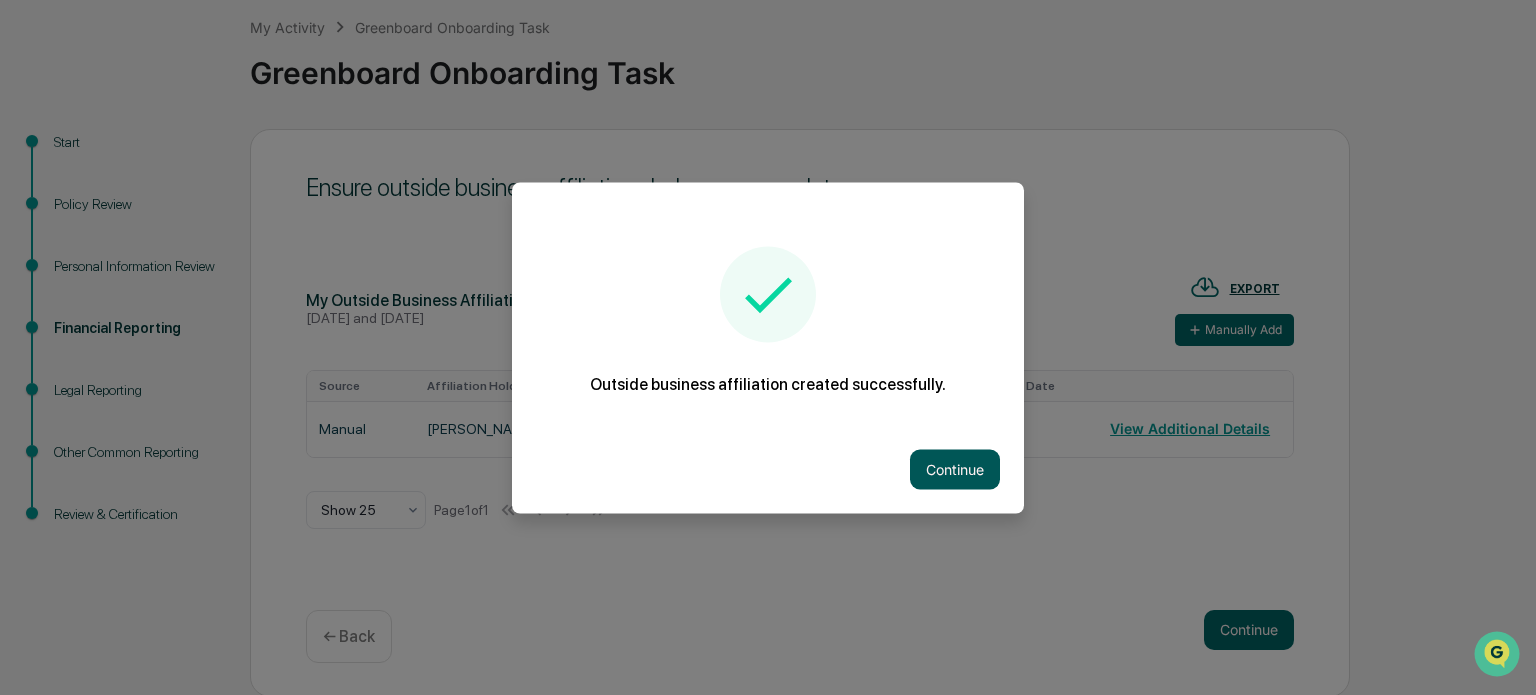 click on "Continue" at bounding box center [955, 469] 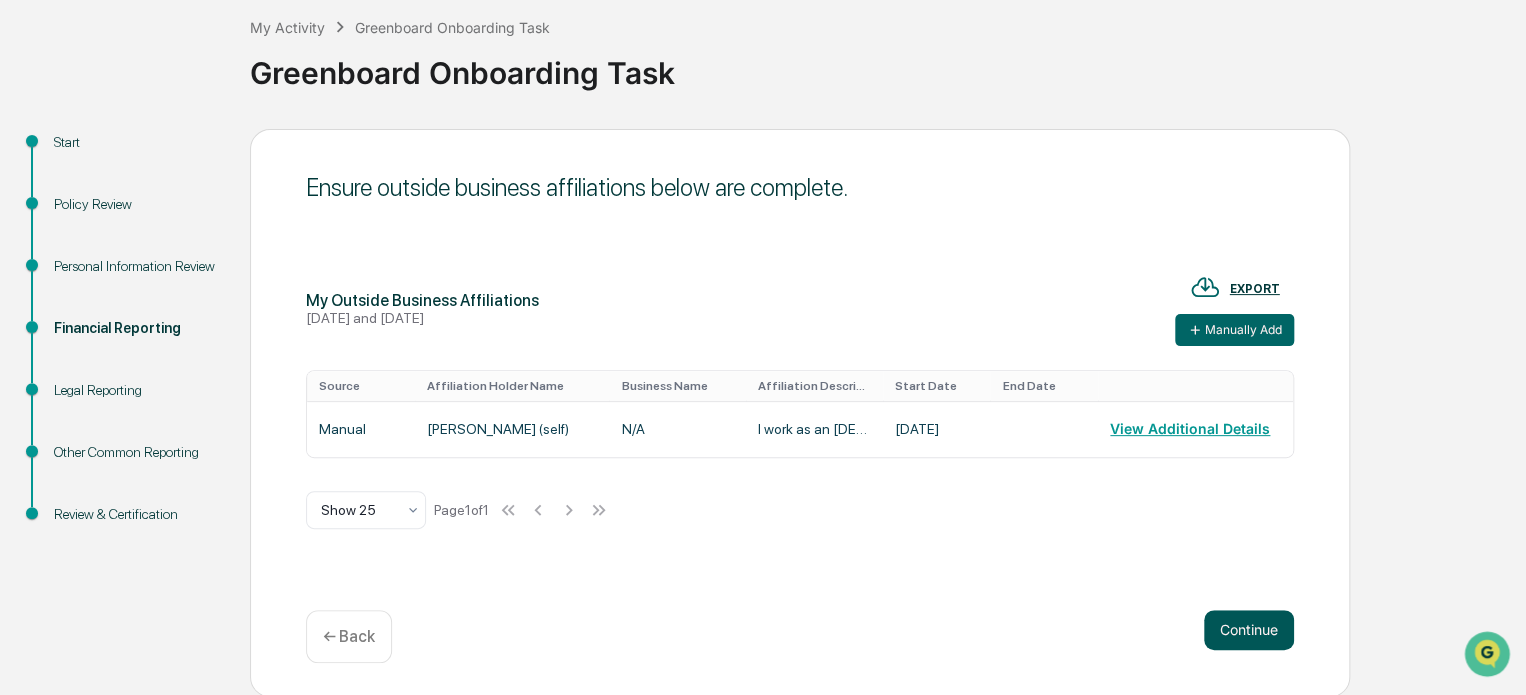click on "Continue" at bounding box center (1249, 630) 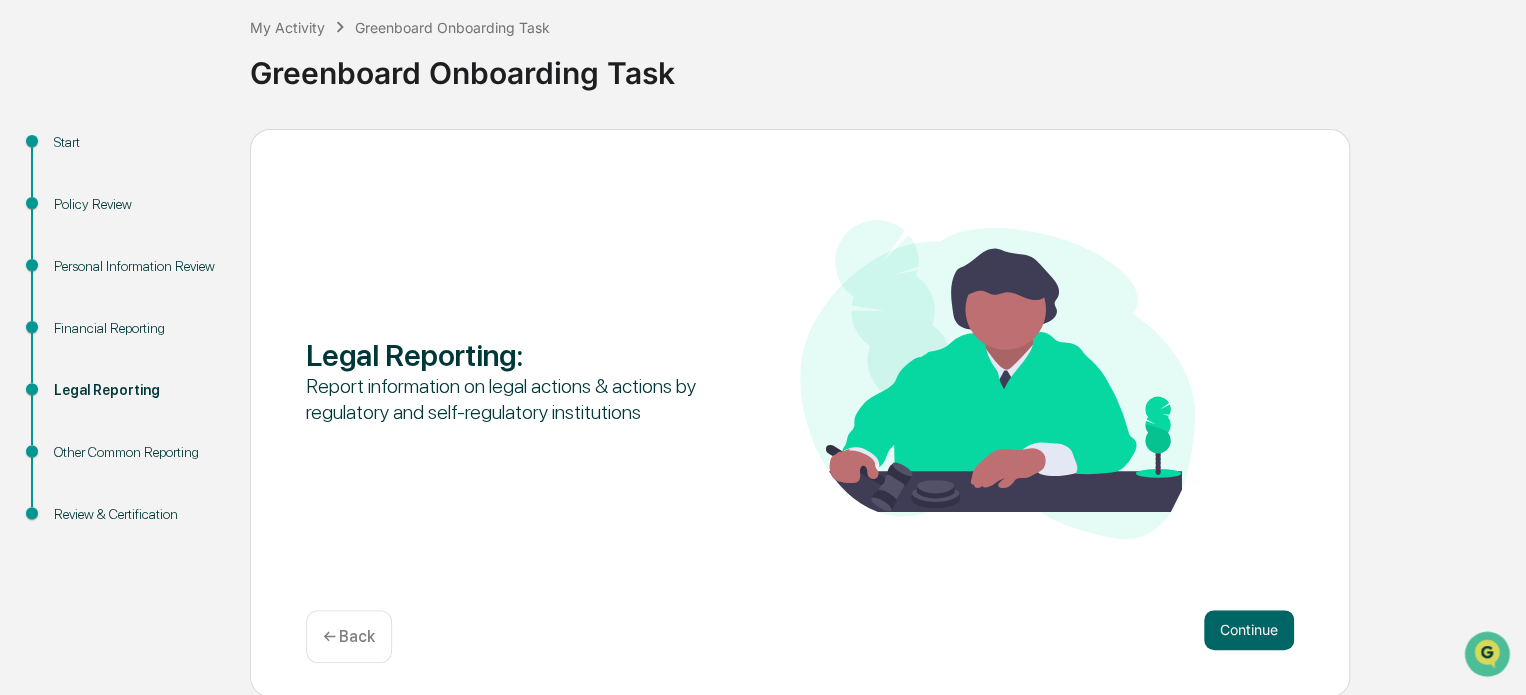 click on "Financial Reporting" at bounding box center [136, 328] 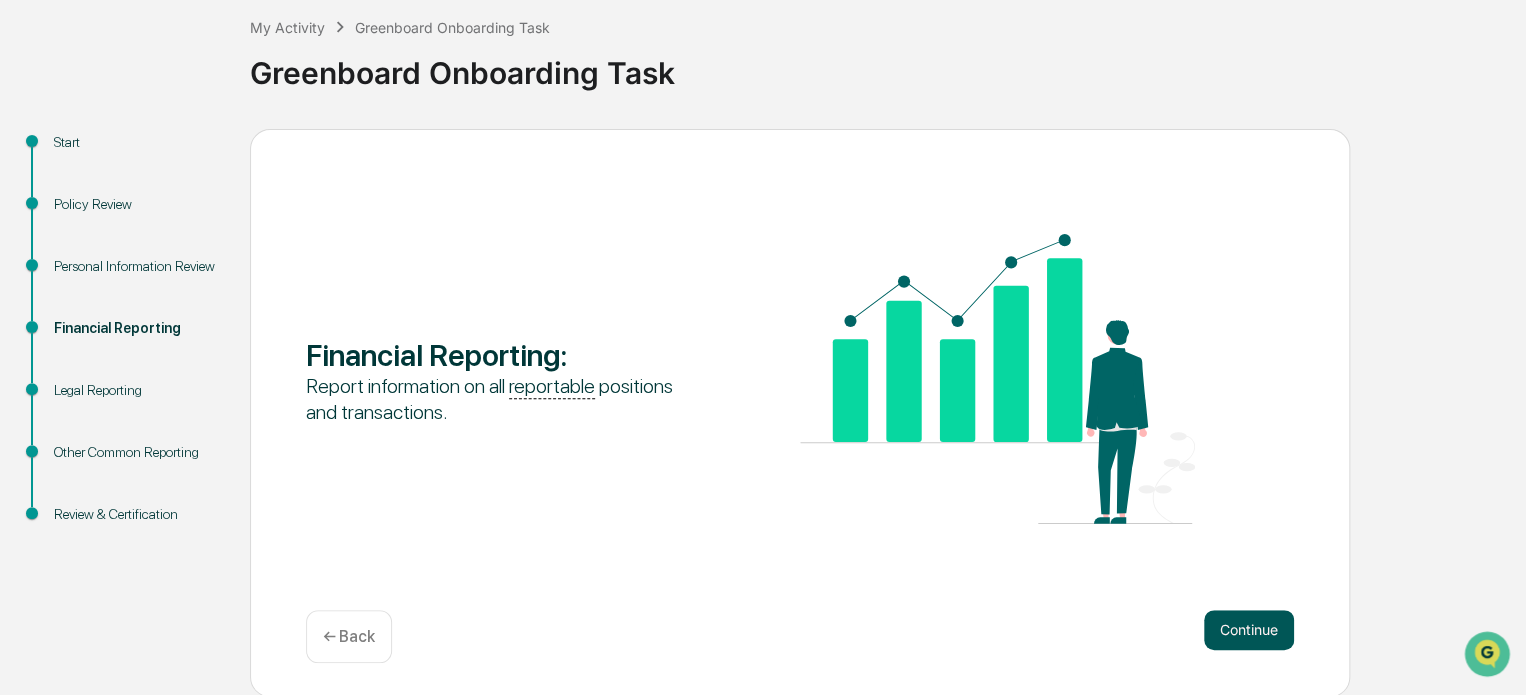 click on "Continue" at bounding box center (1249, 630) 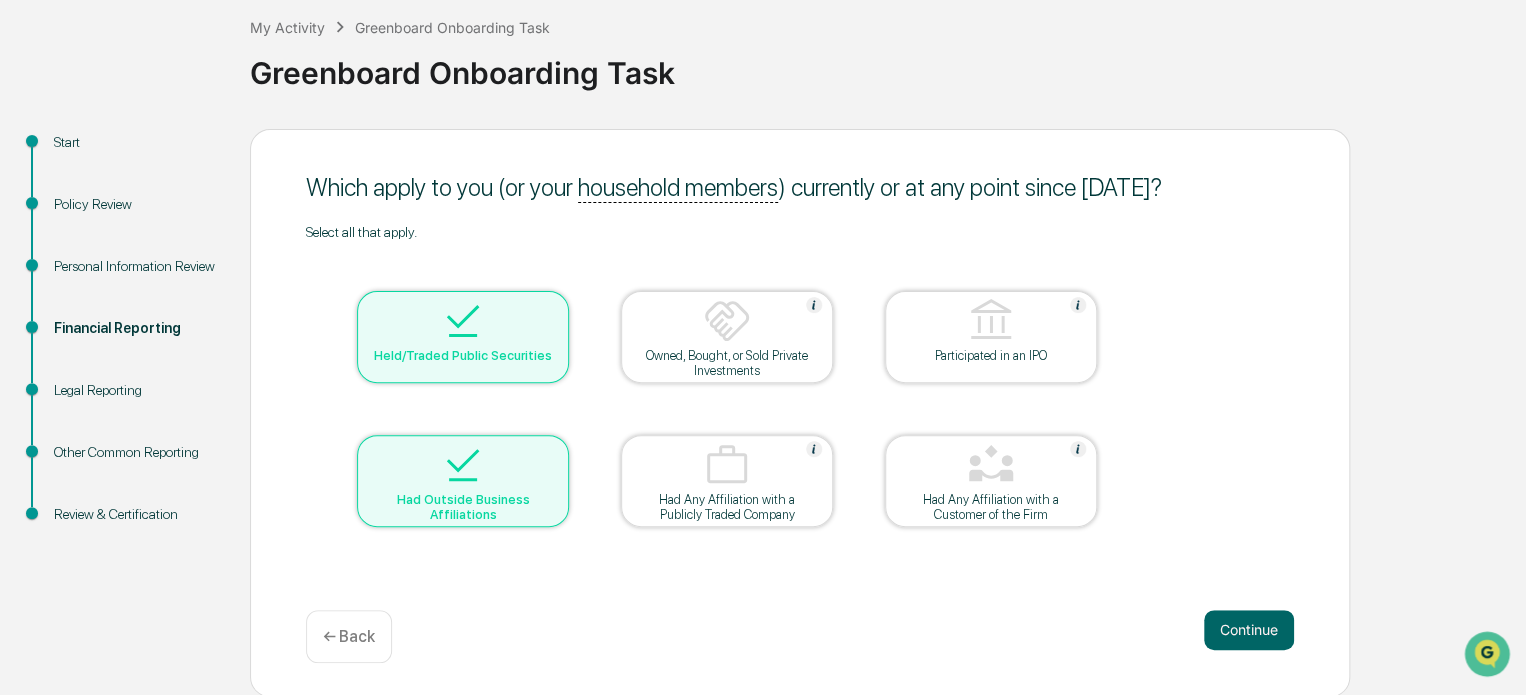 click at bounding box center [463, 322] 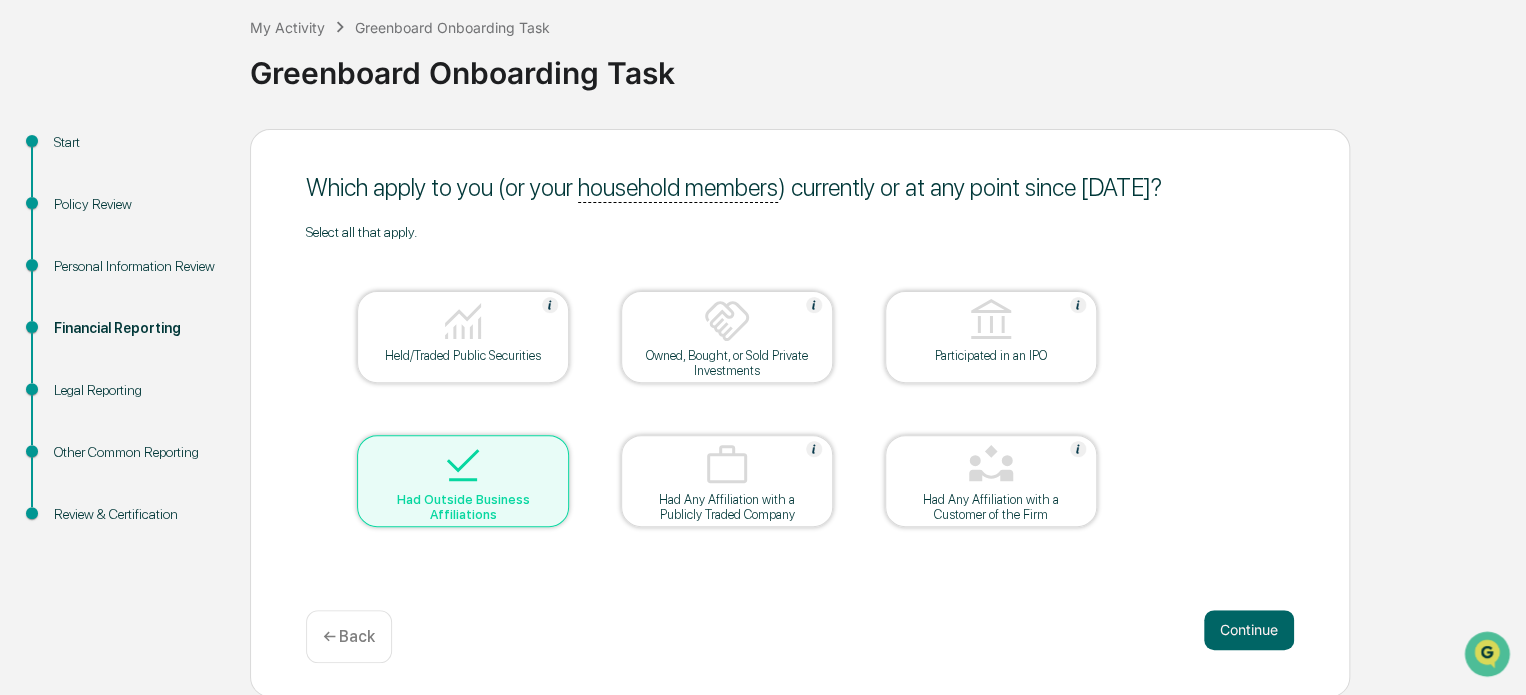 click at bounding box center [463, 322] 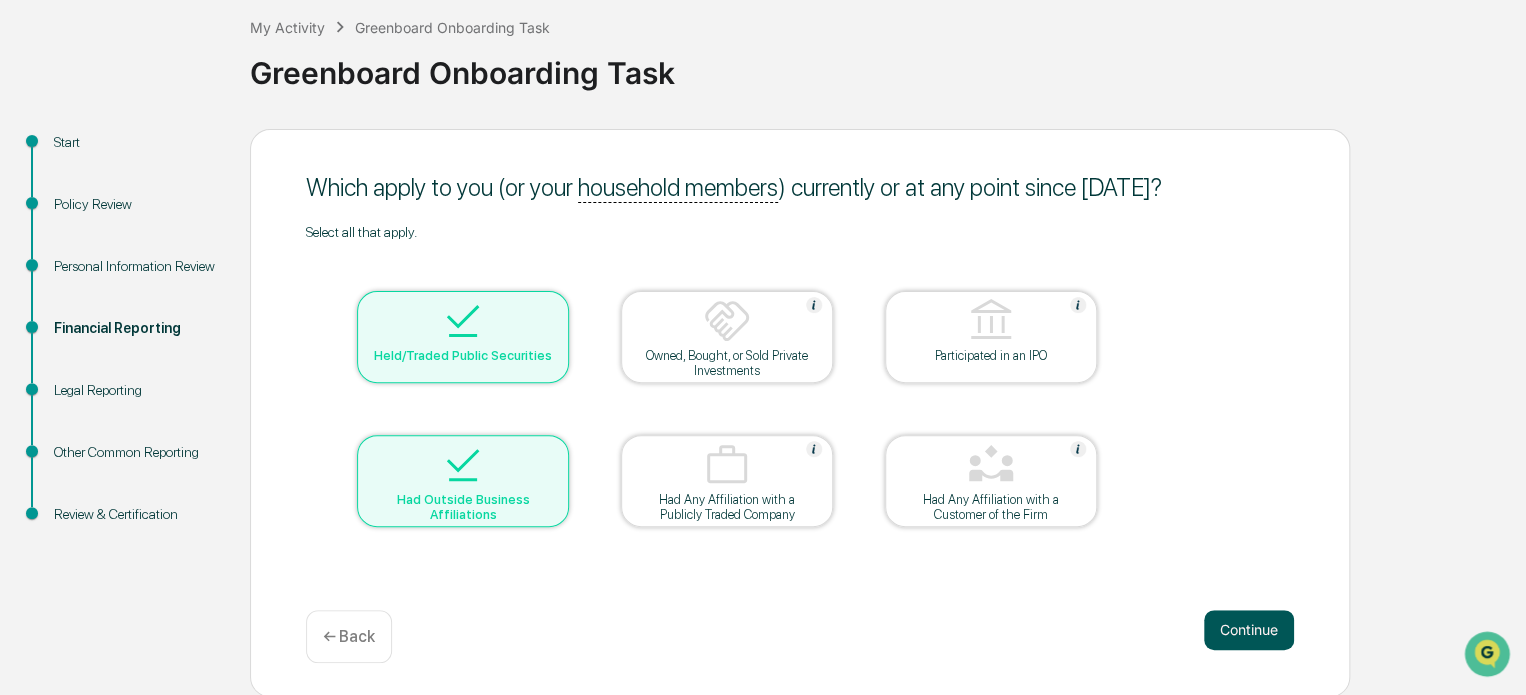 click on "Continue" at bounding box center (1249, 630) 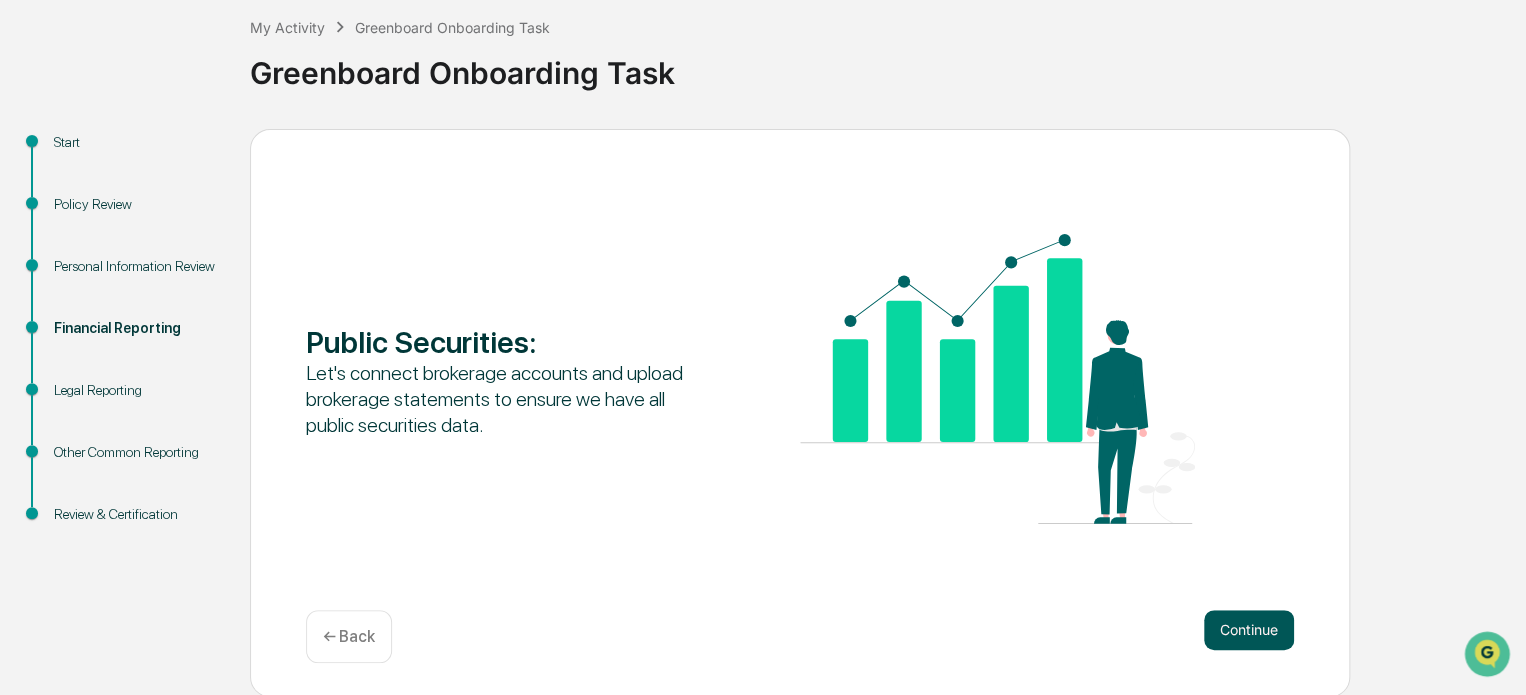 click on "Continue" at bounding box center [1249, 630] 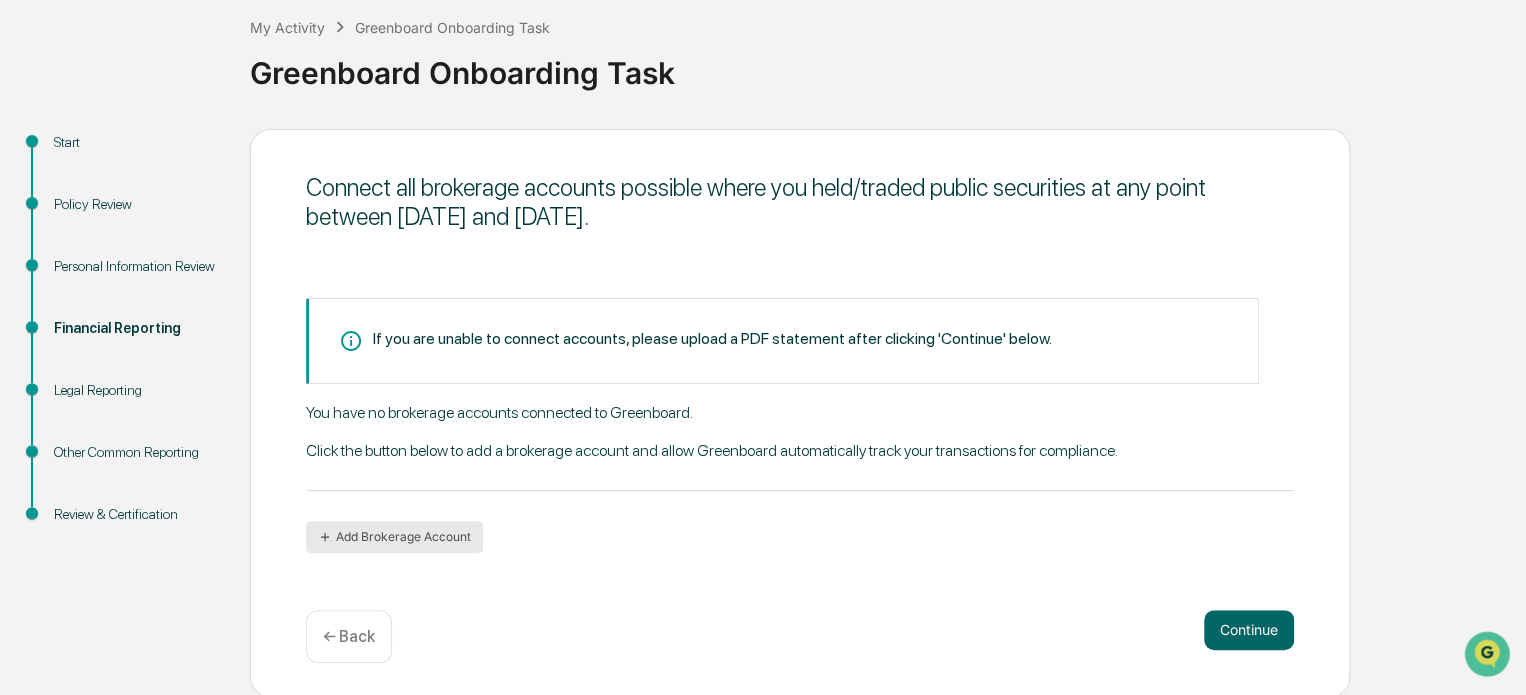 click on "Add Brokerage Account" at bounding box center (394, 537) 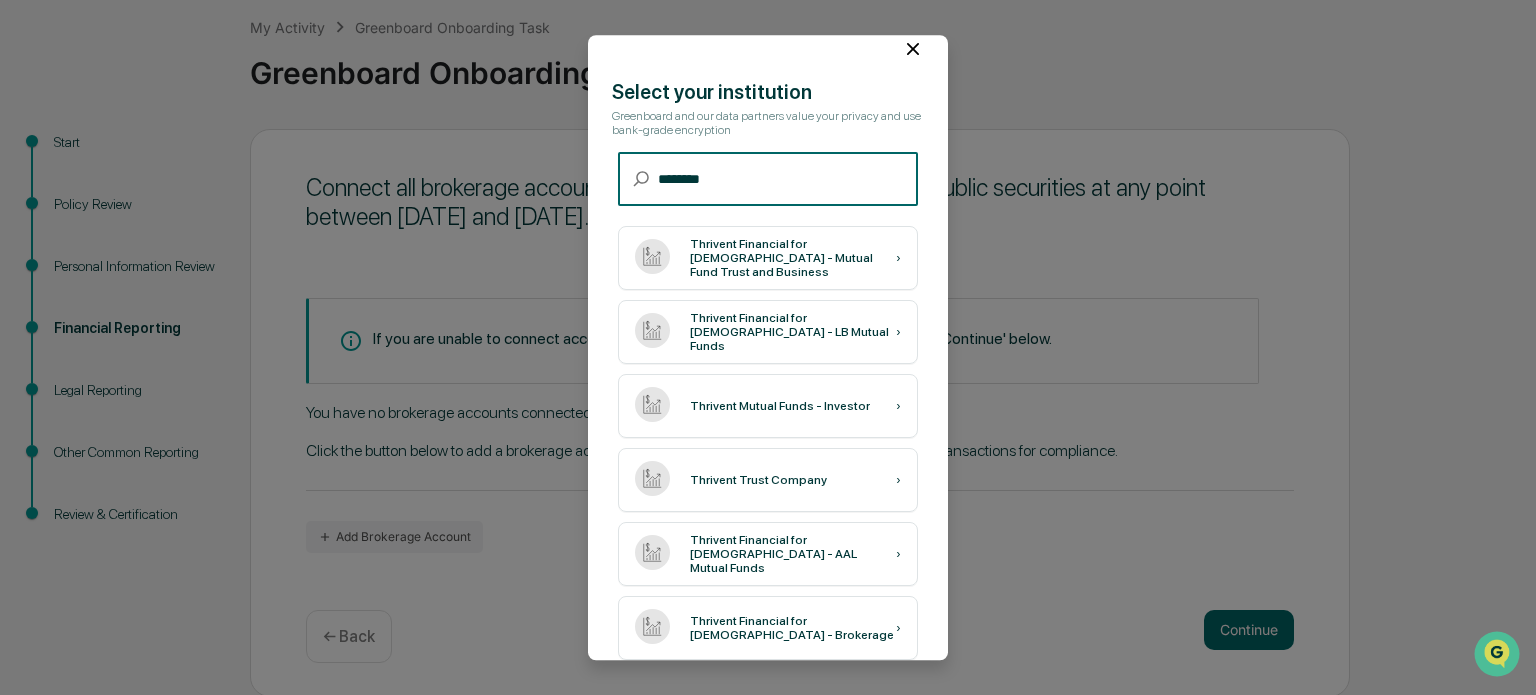 scroll, scrollTop: 0, scrollLeft: 0, axis: both 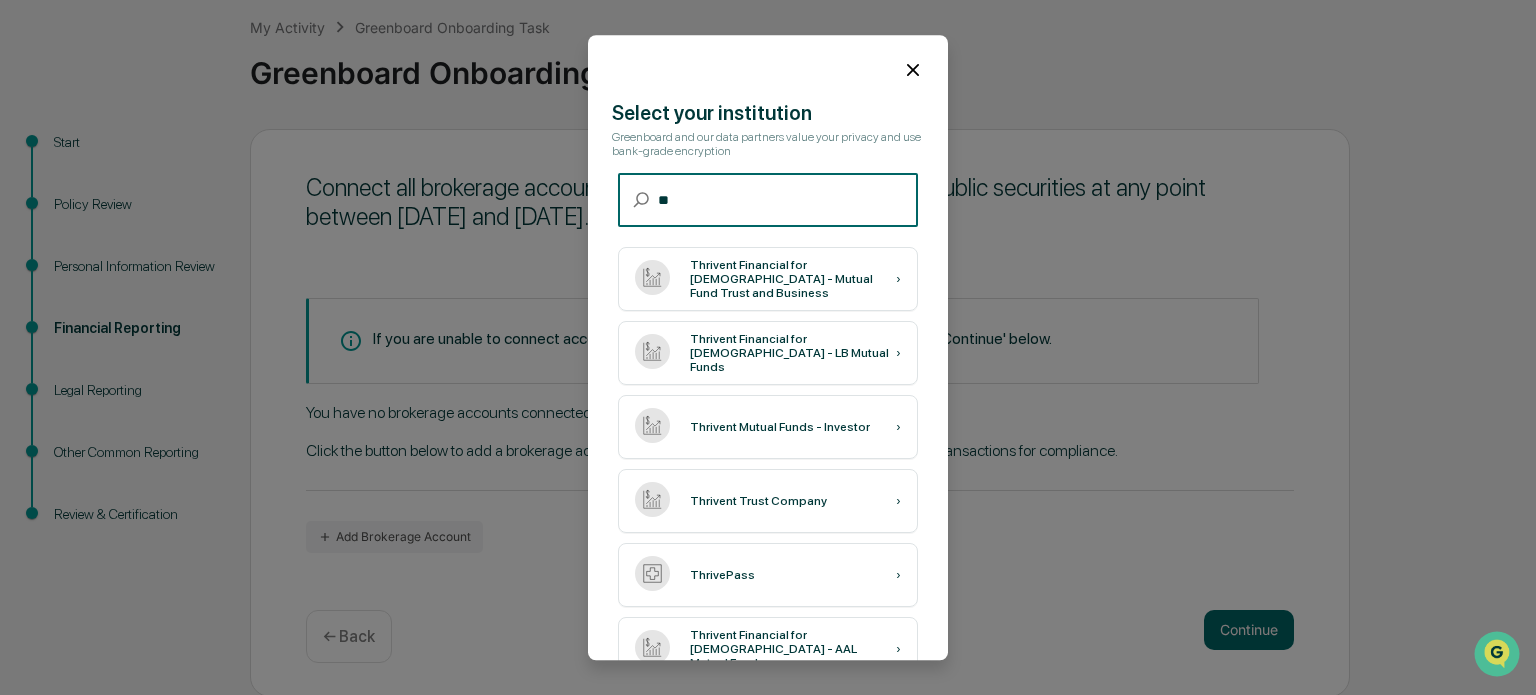 type on "*" 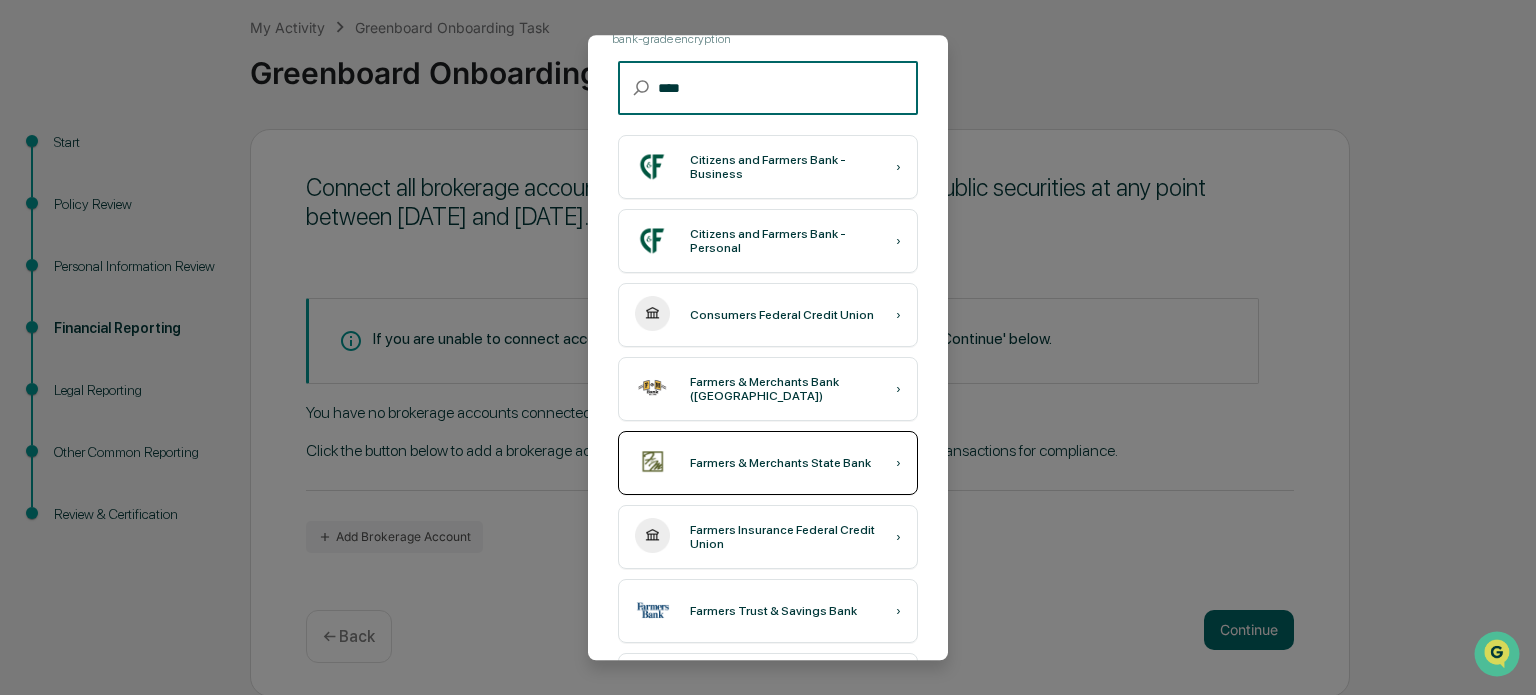 scroll, scrollTop: 0, scrollLeft: 0, axis: both 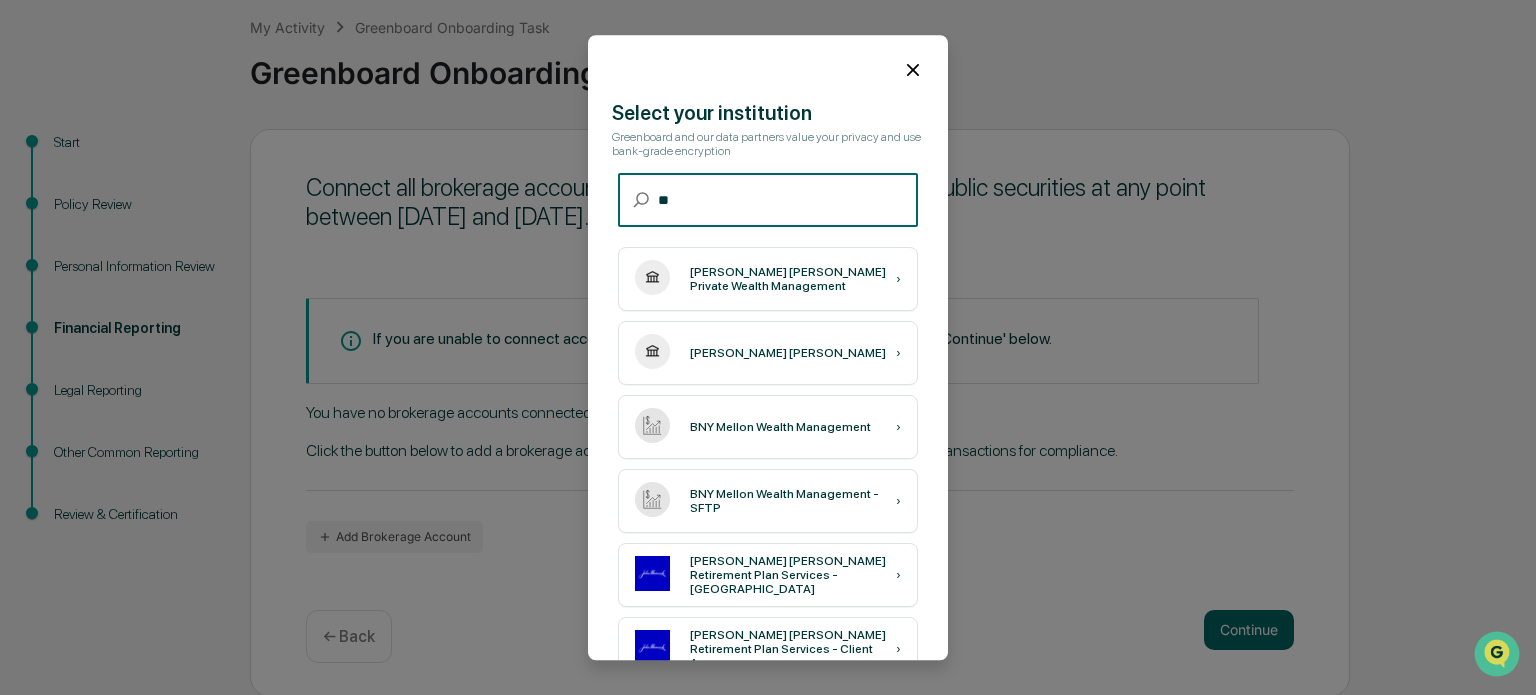 type on "*" 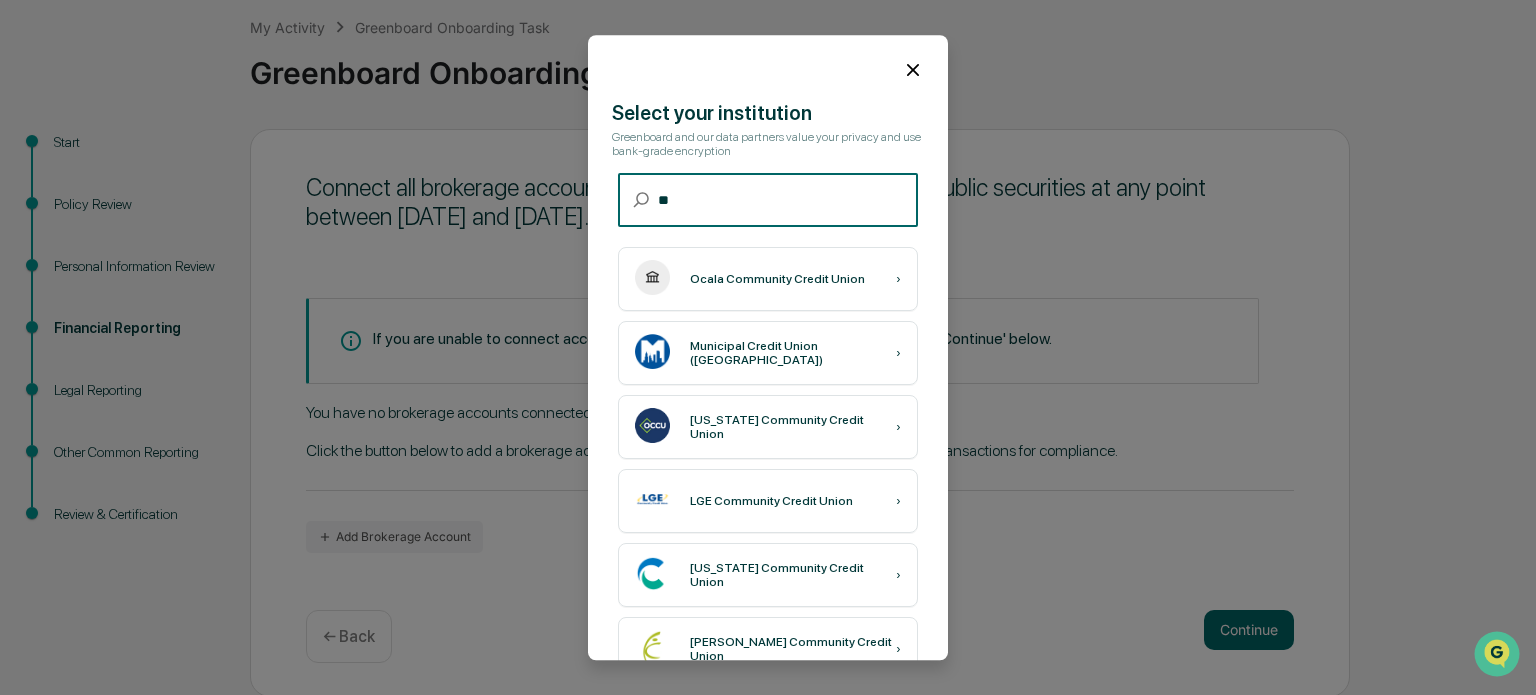 type on "*" 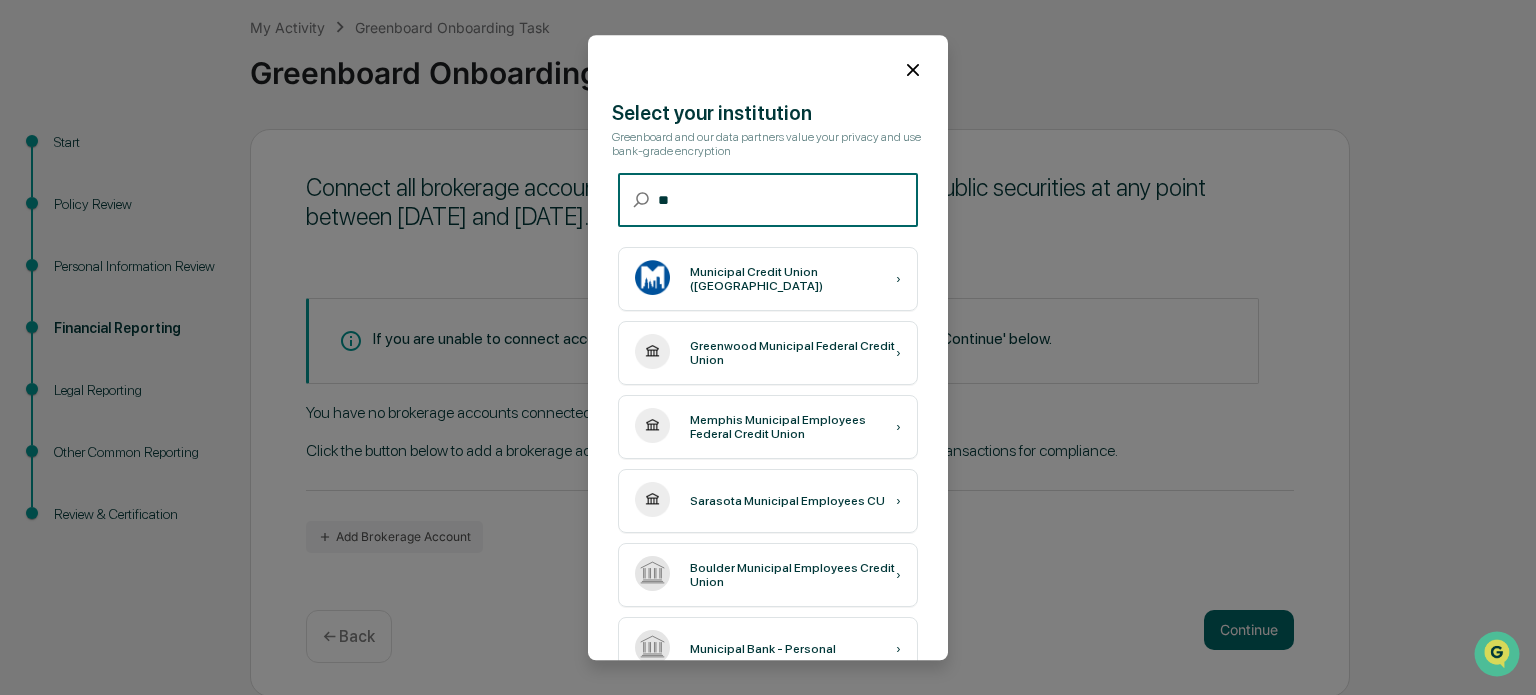 type on "*" 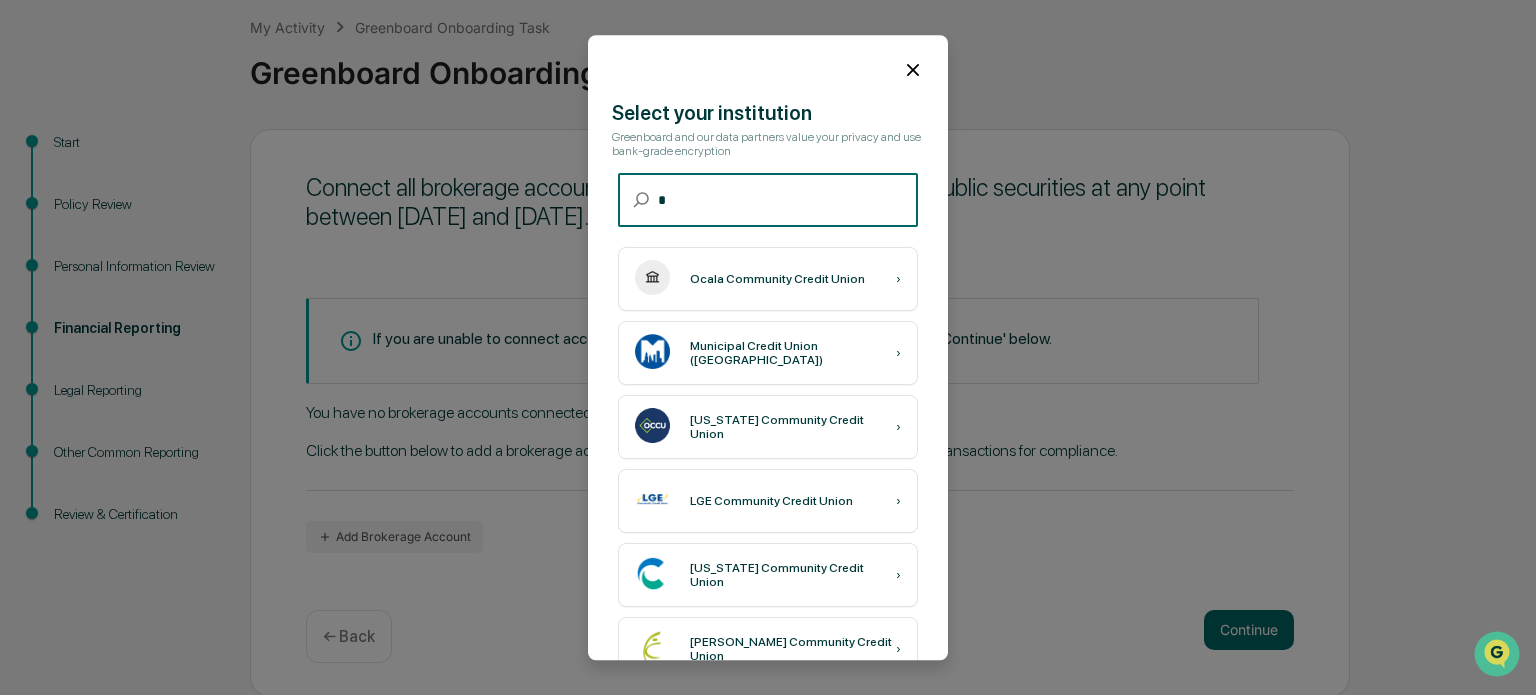 type 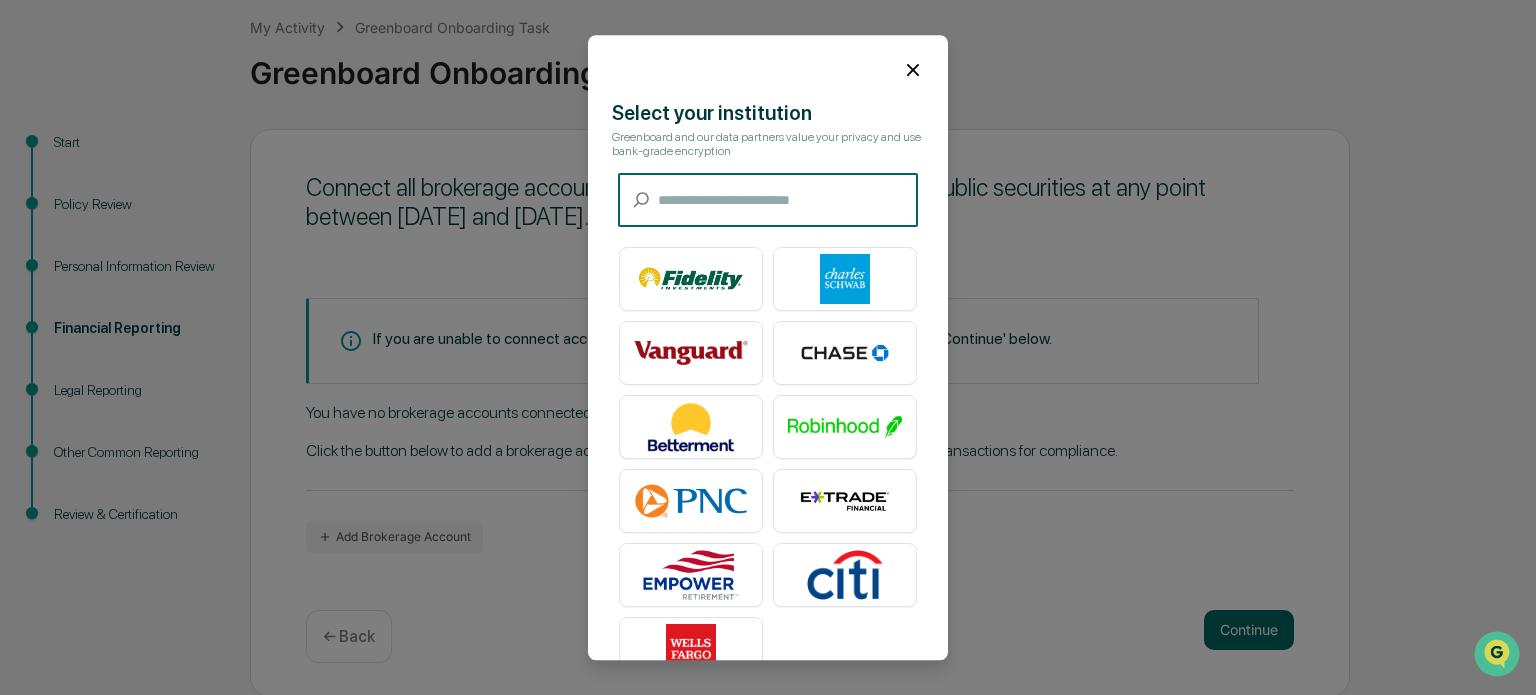 click 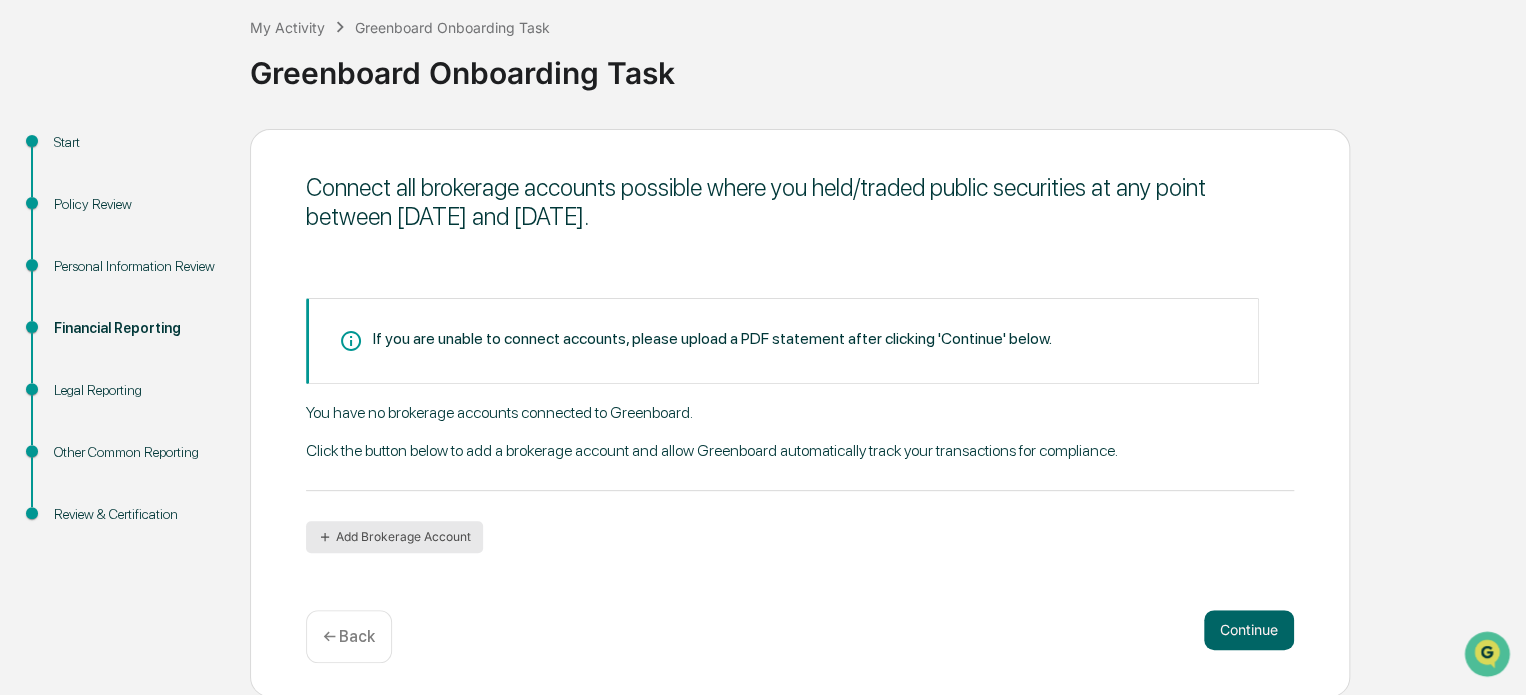 click on "Add Brokerage Account" at bounding box center (394, 537) 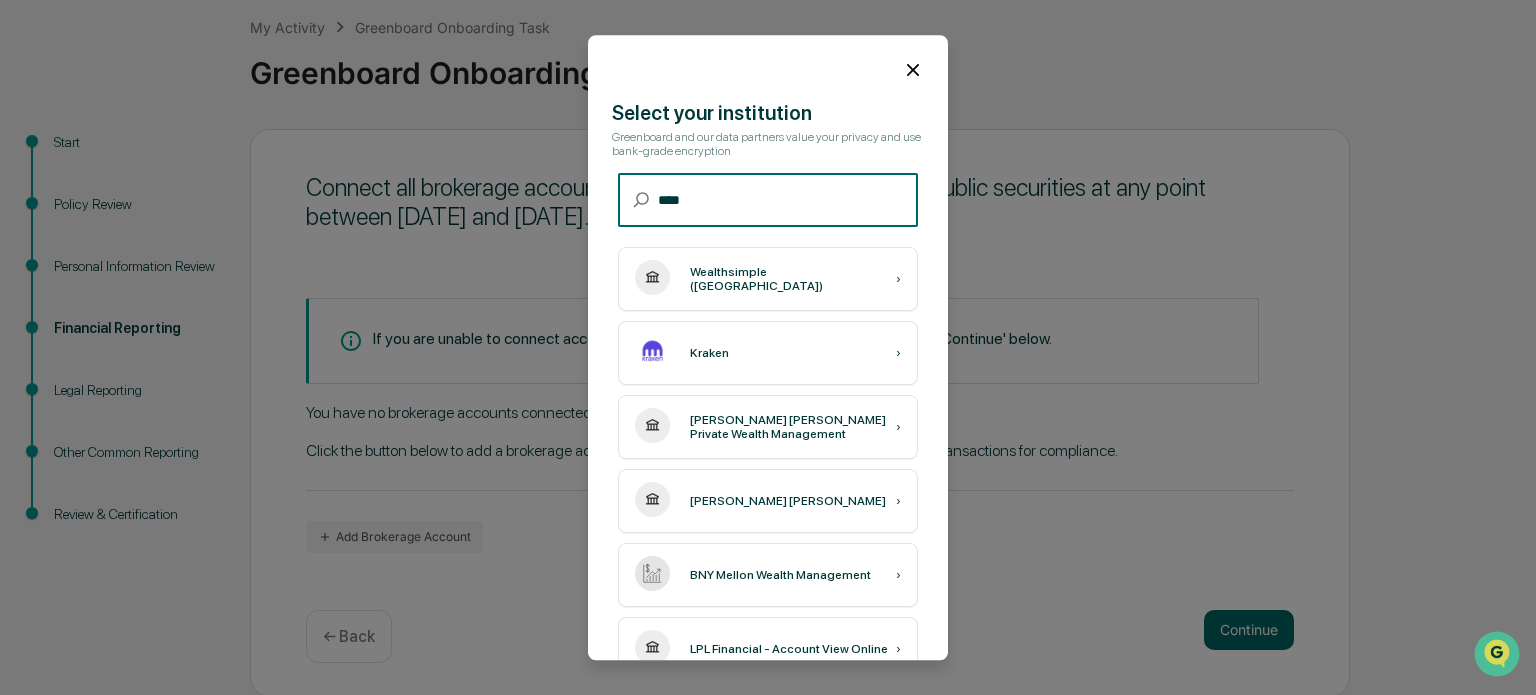type on "*" 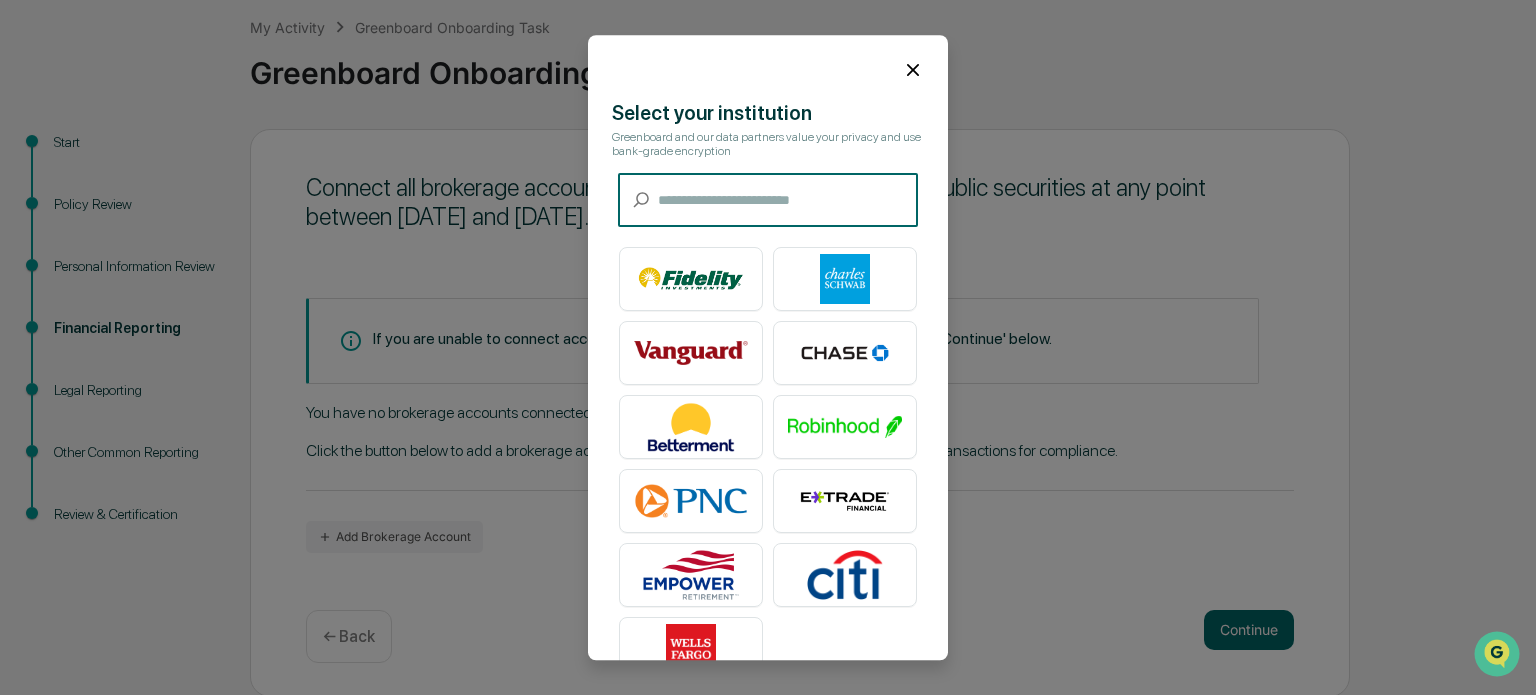type 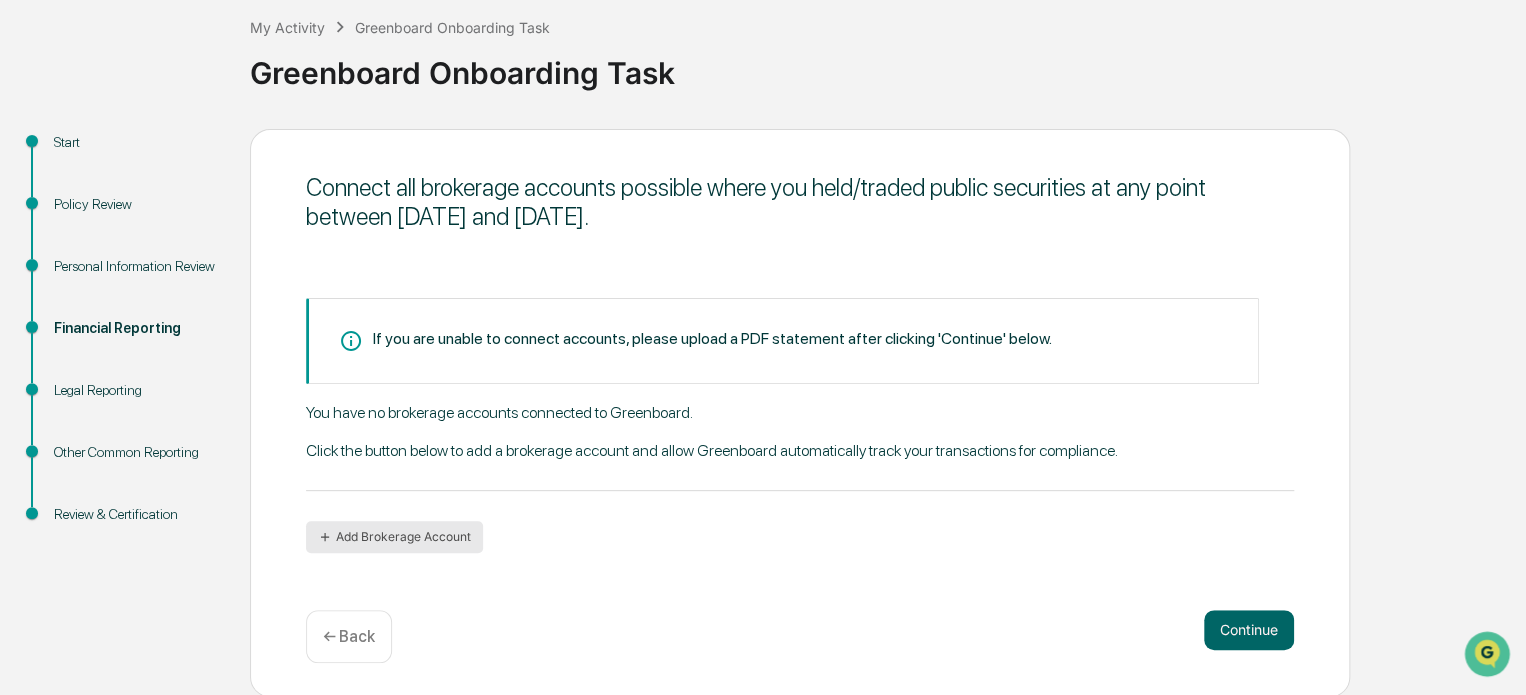 click on "Add Brokerage Account" at bounding box center (394, 537) 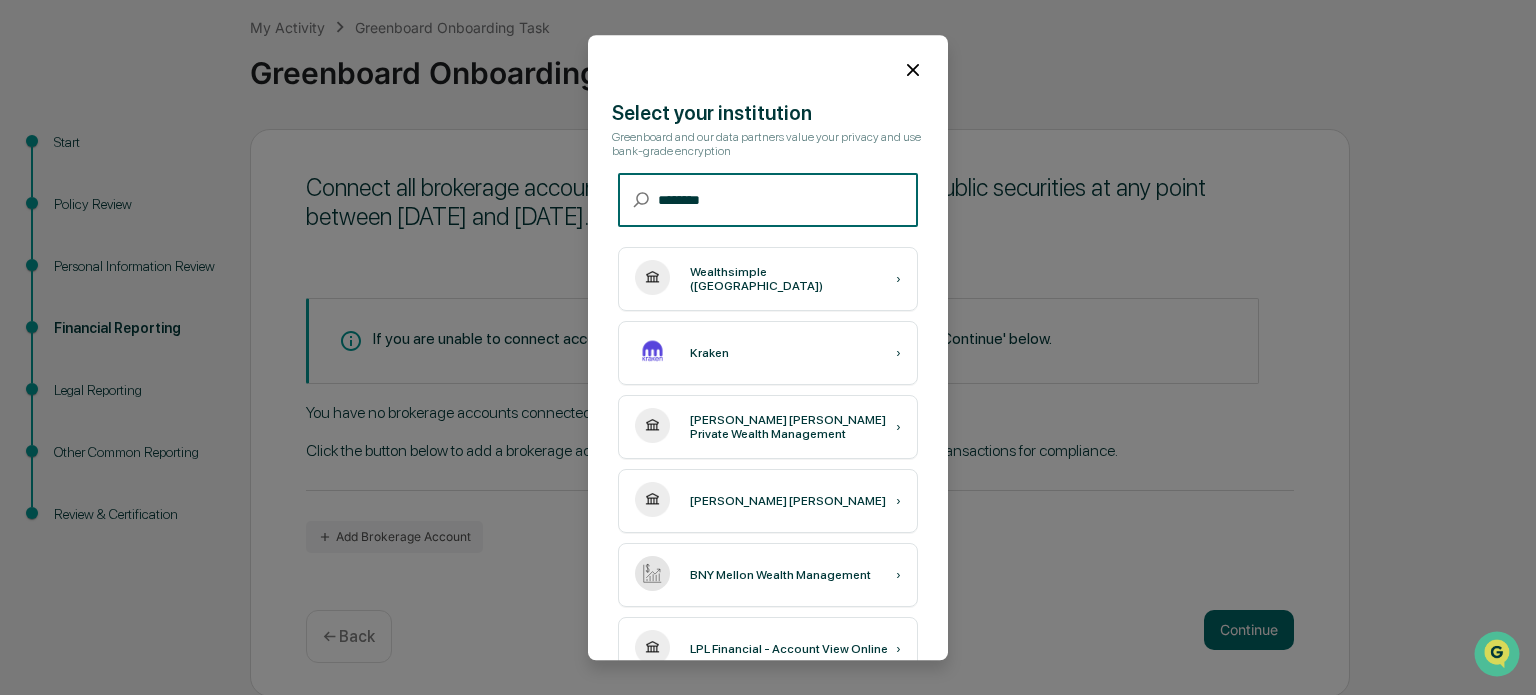 type on "********" 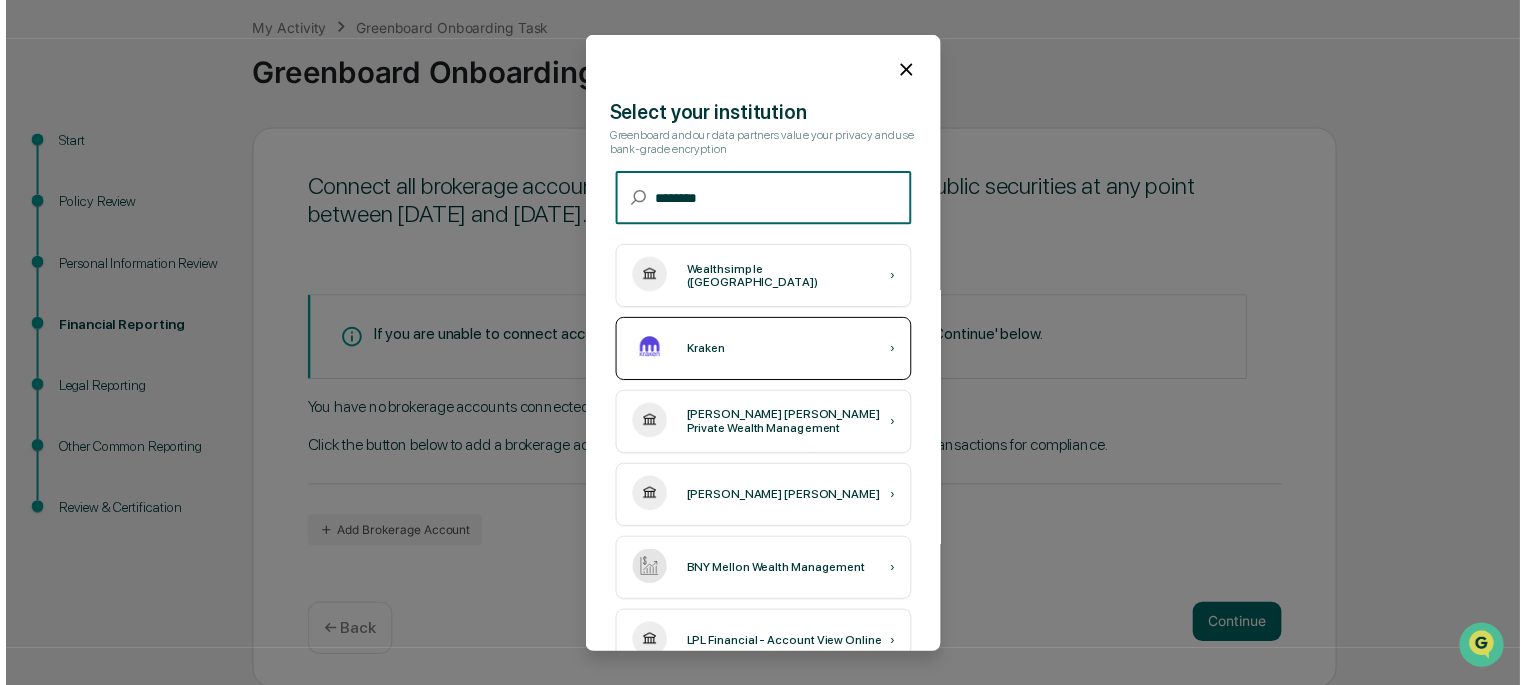 scroll, scrollTop: 0, scrollLeft: 0, axis: both 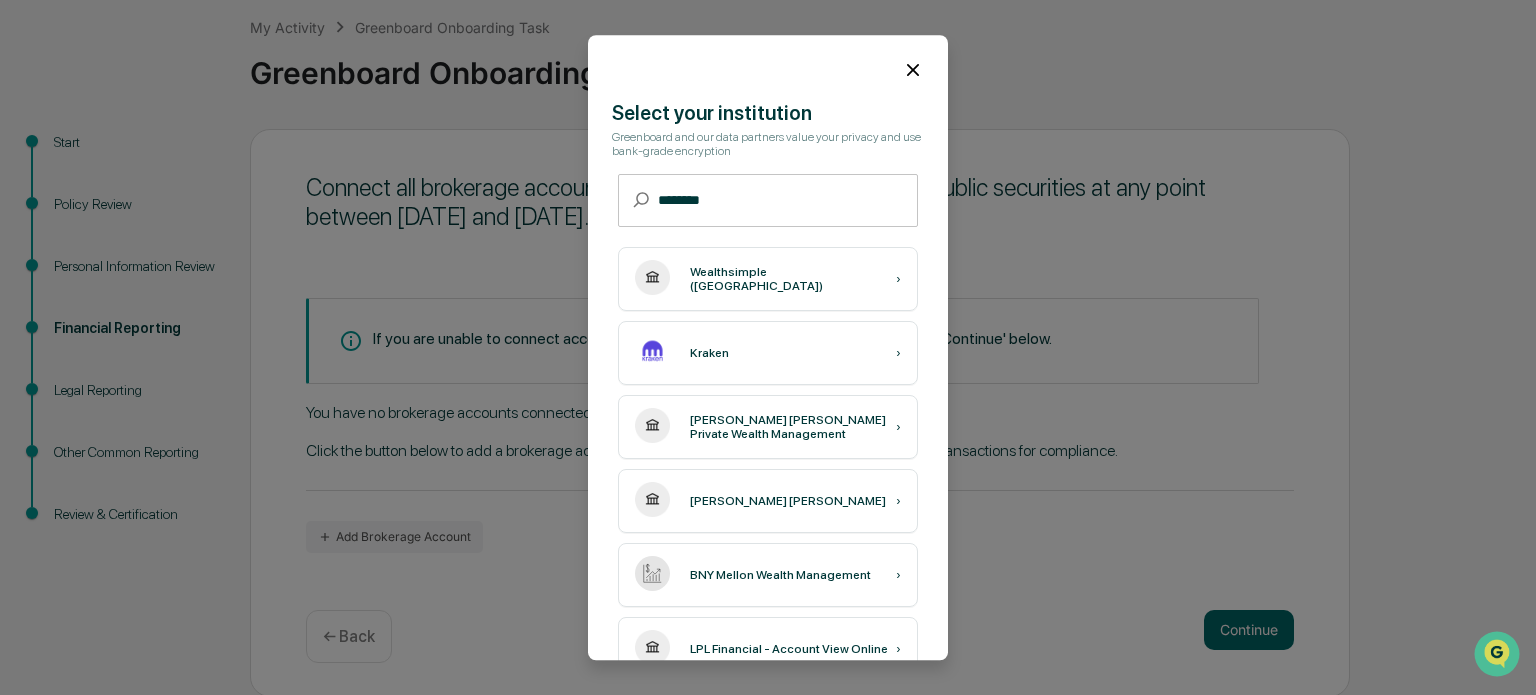 click 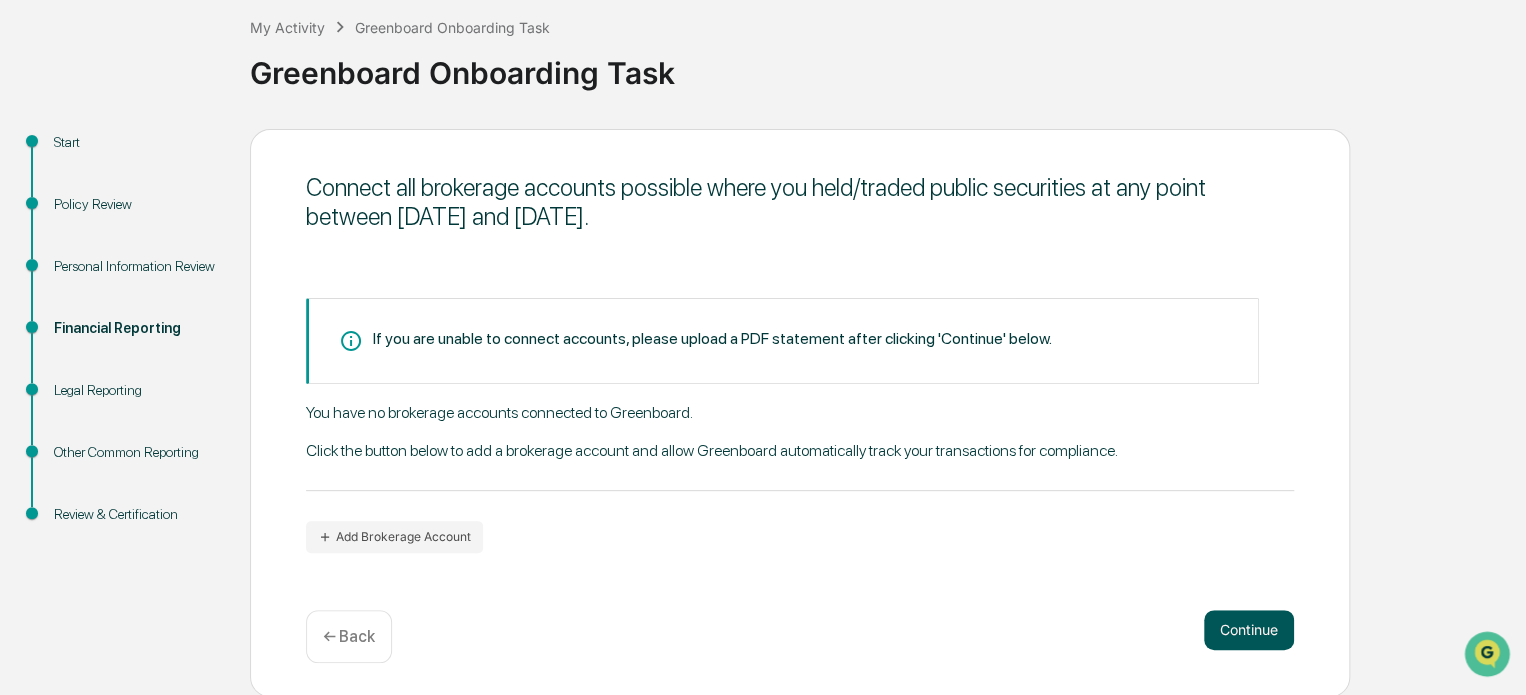 click on "Continue" at bounding box center (1249, 630) 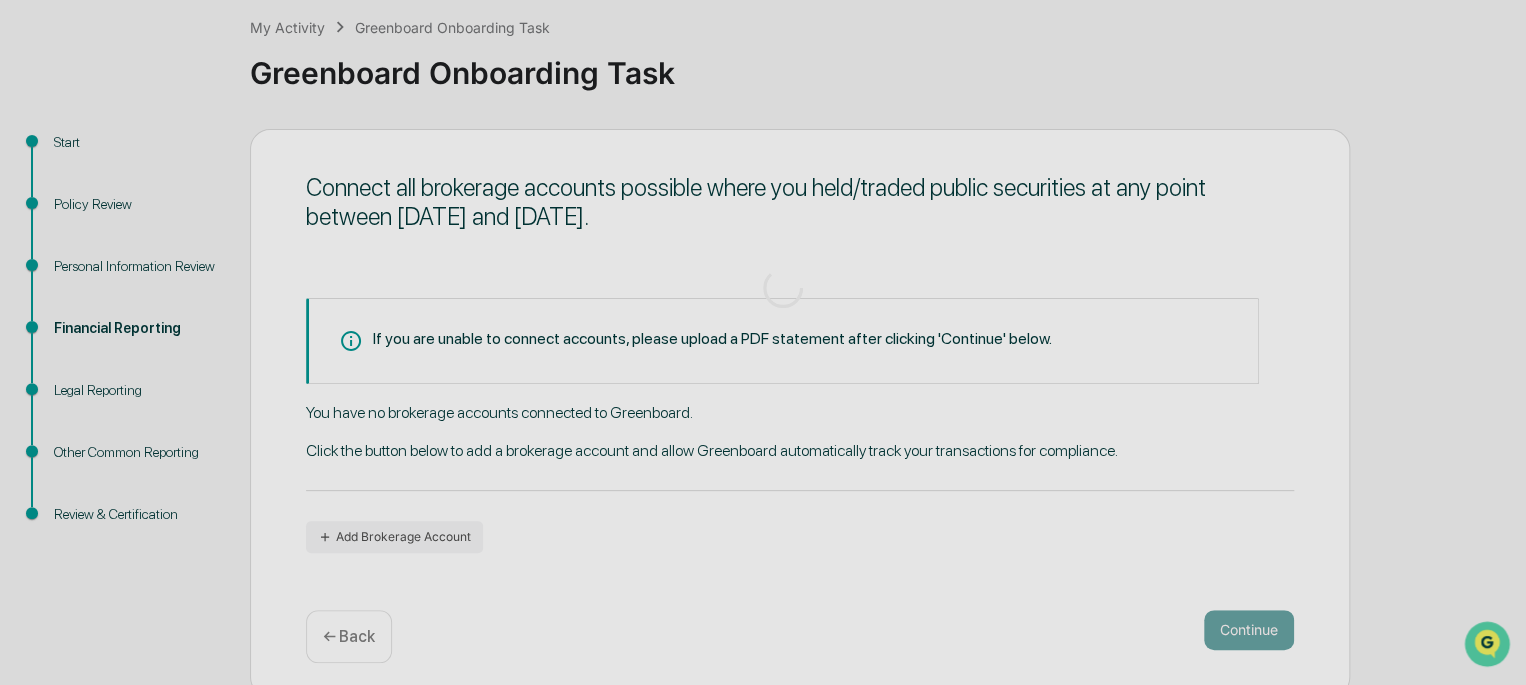 click at bounding box center (783, 288) 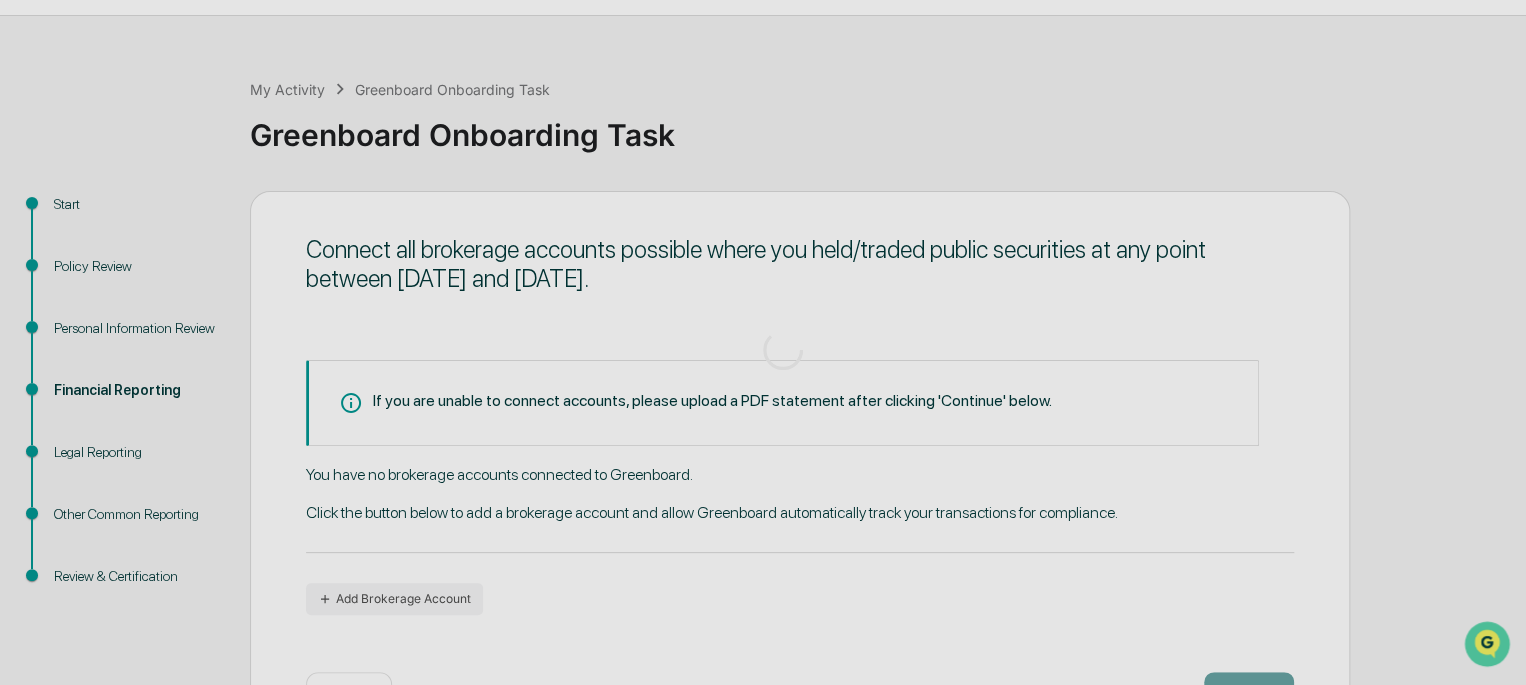 scroll, scrollTop: 0, scrollLeft: 0, axis: both 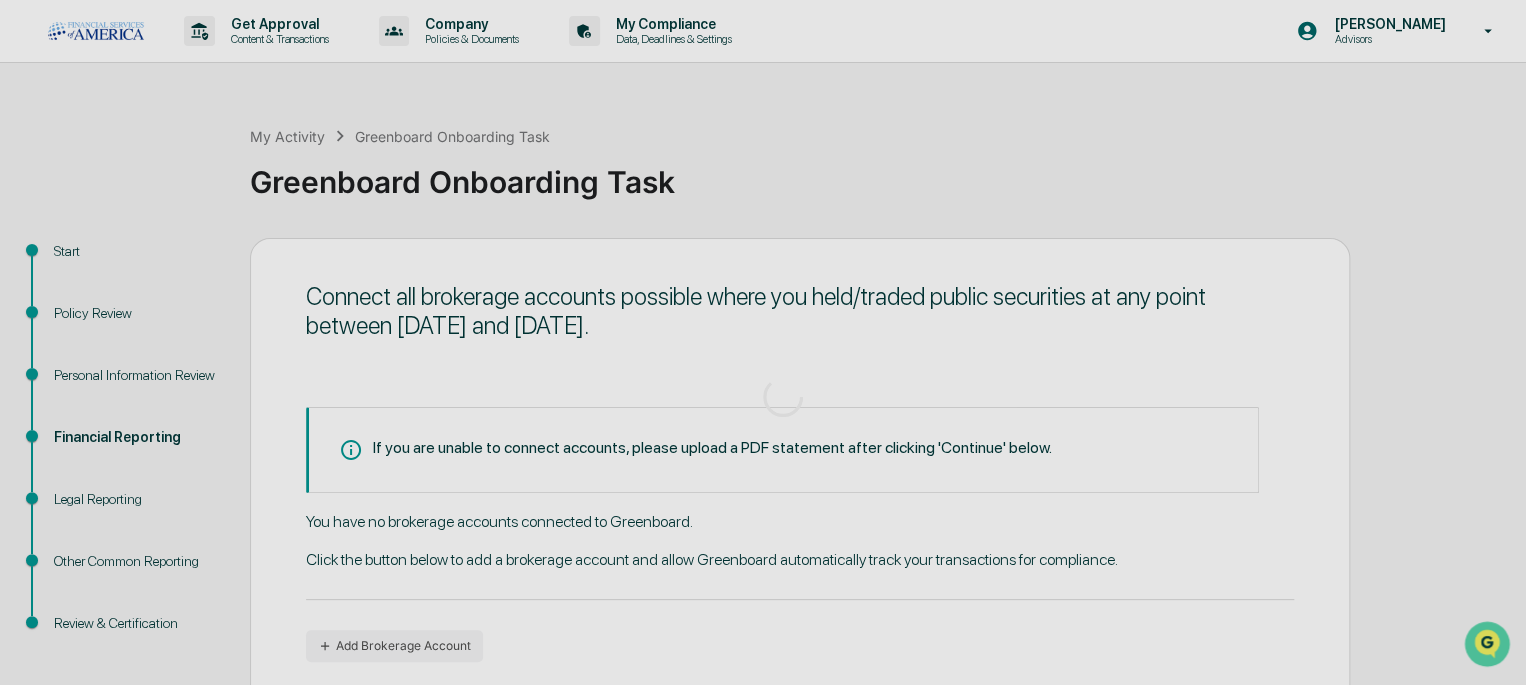 click at bounding box center (783, 397) 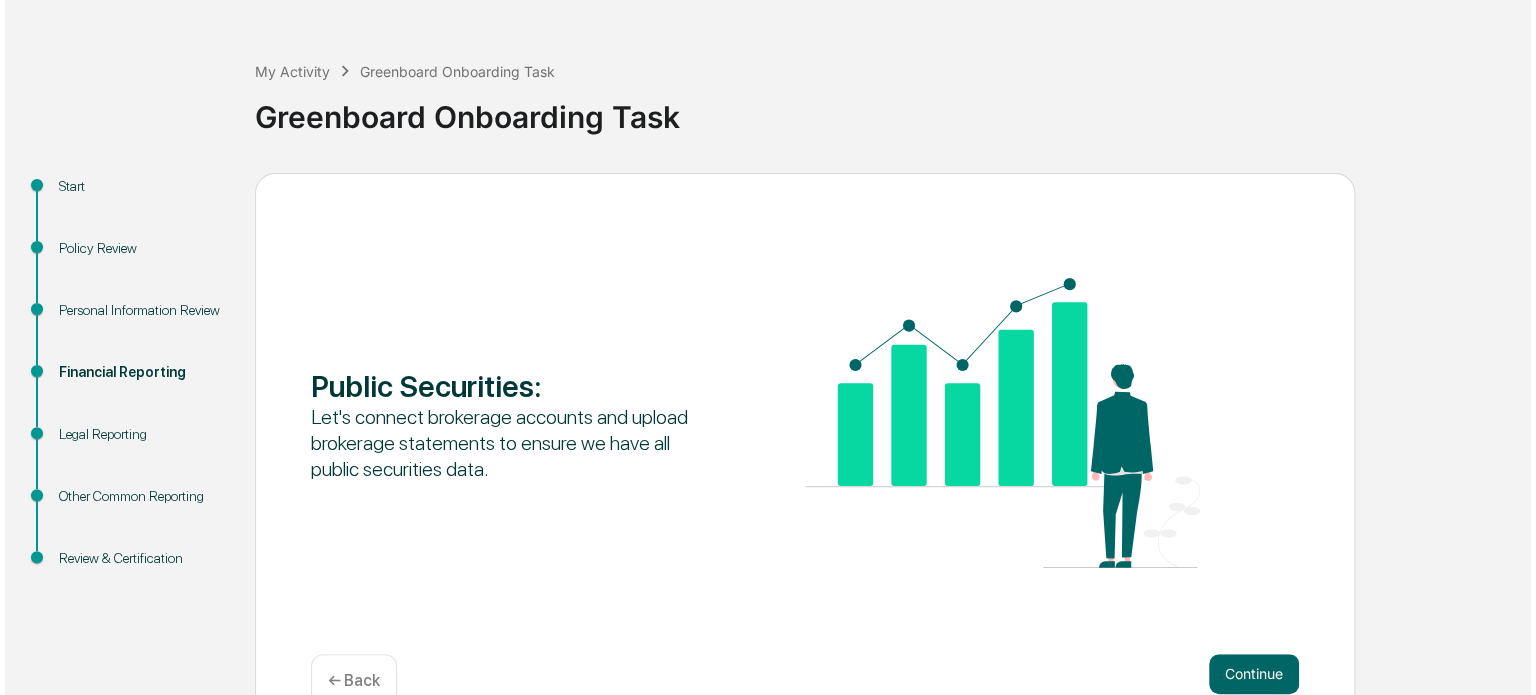 scroll, scrollTop: 109, scrollLeft: 0, axis: vertical 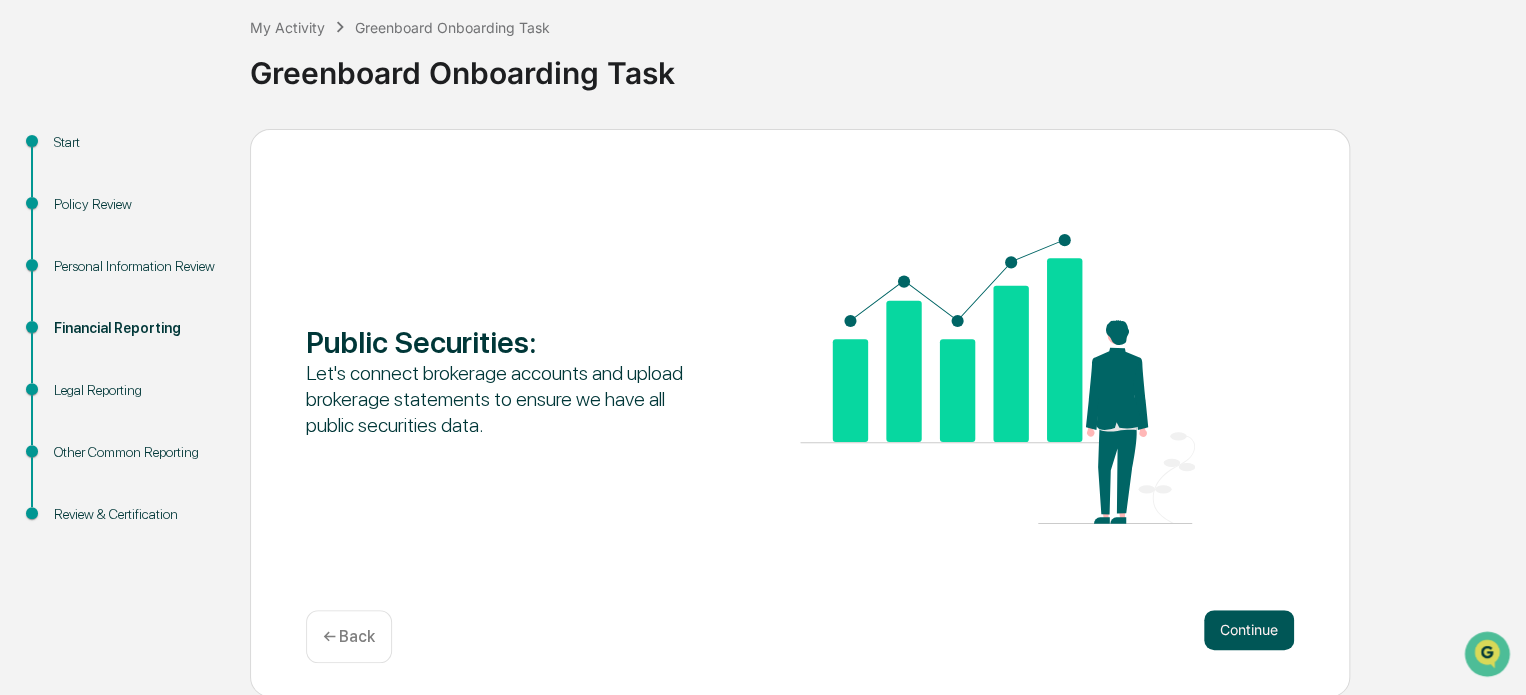click on "Continue" at bounding box center [1249, 630] 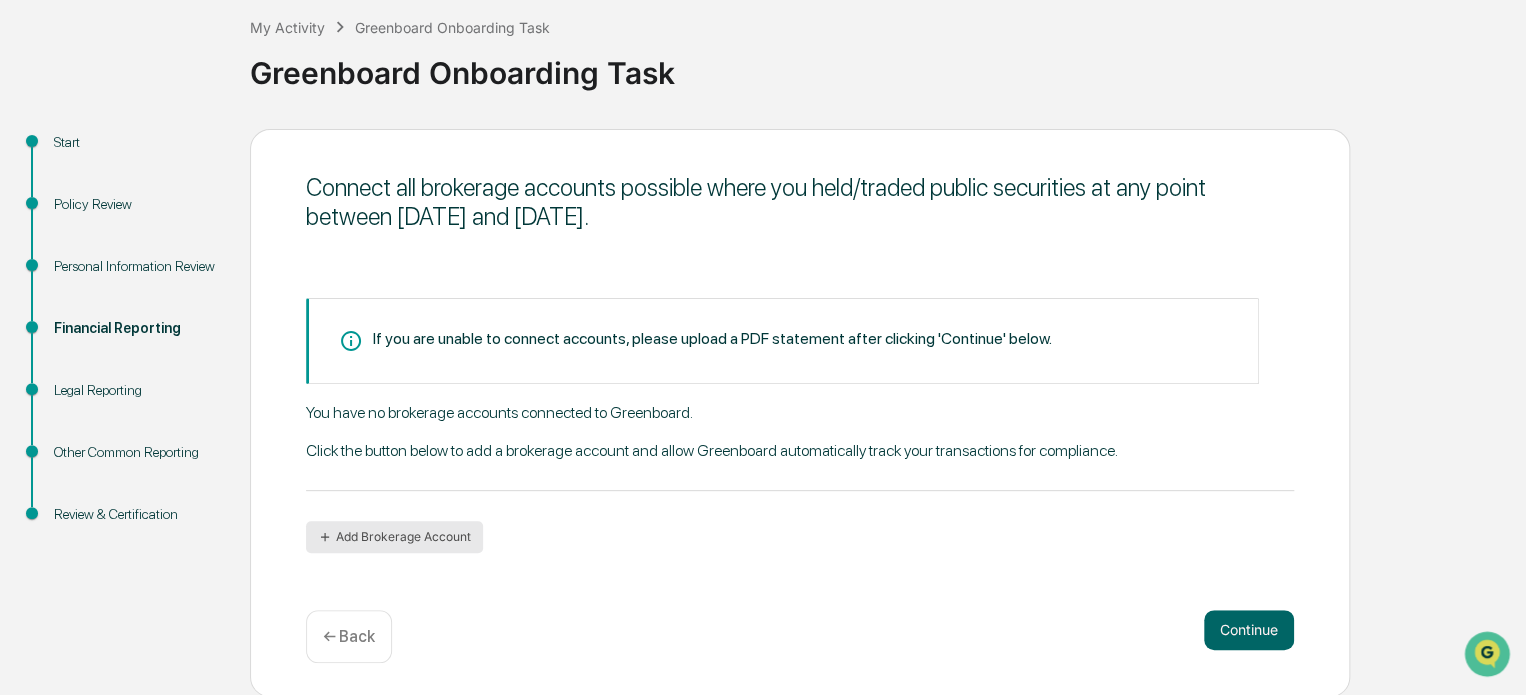 click on "Add Brokerage Account" at bounding box center (394, 537) 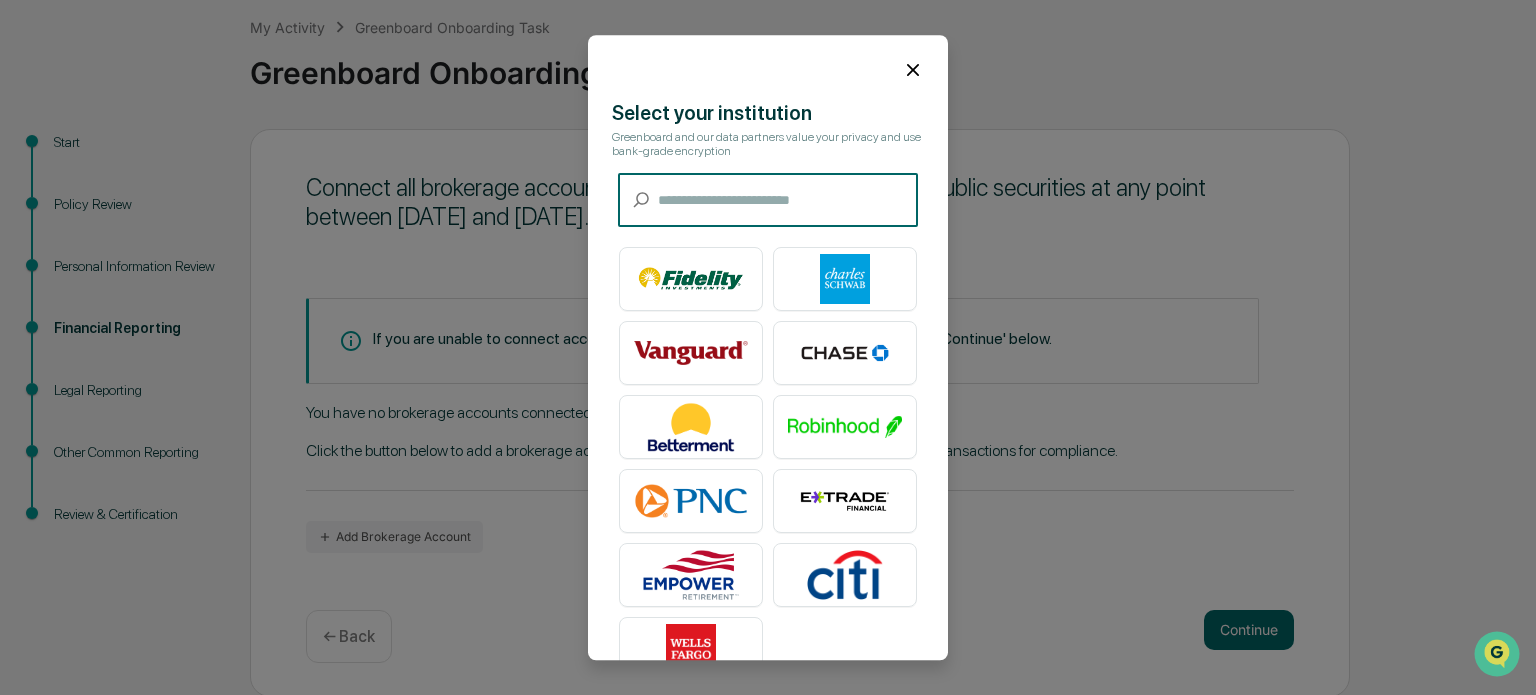 click at bounding box center [788, 200] 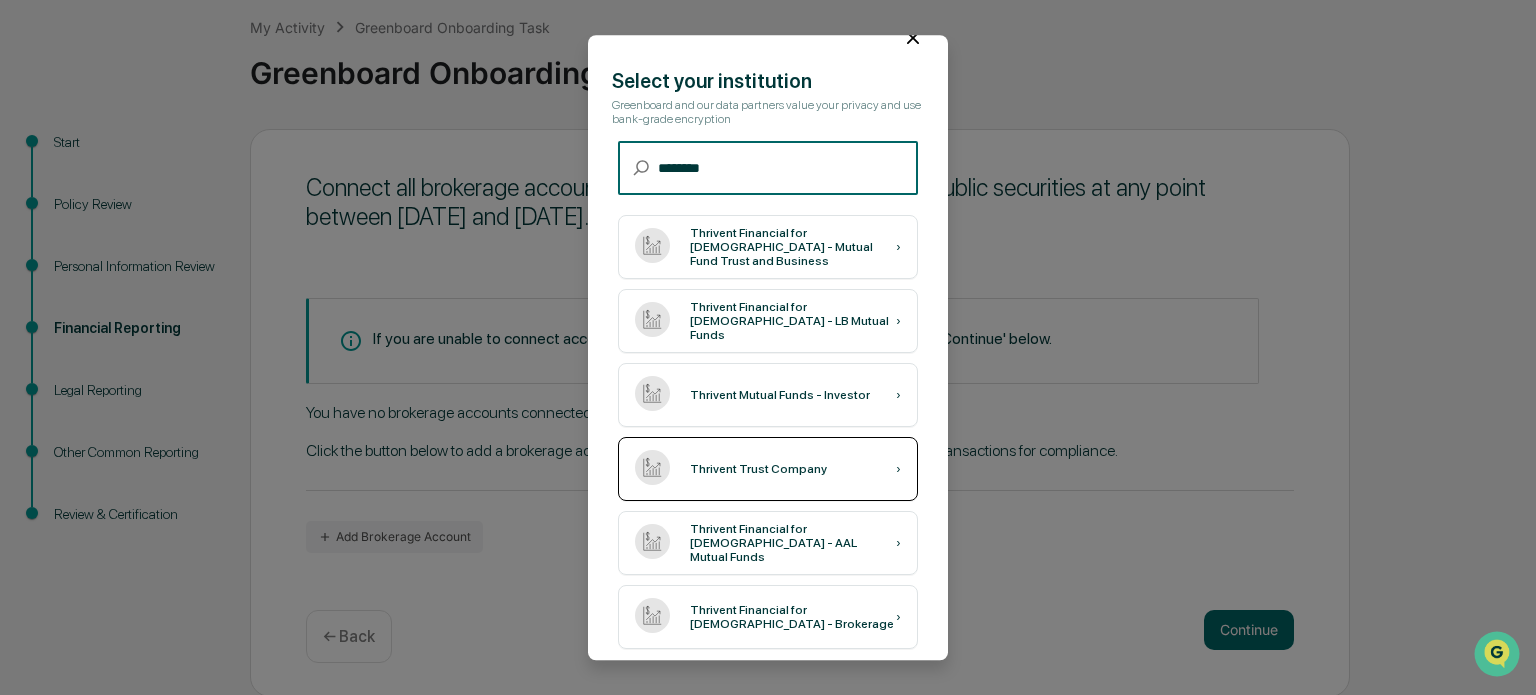 scroll, scrollTop: 46, scrollLeft: 0, axis: vertical 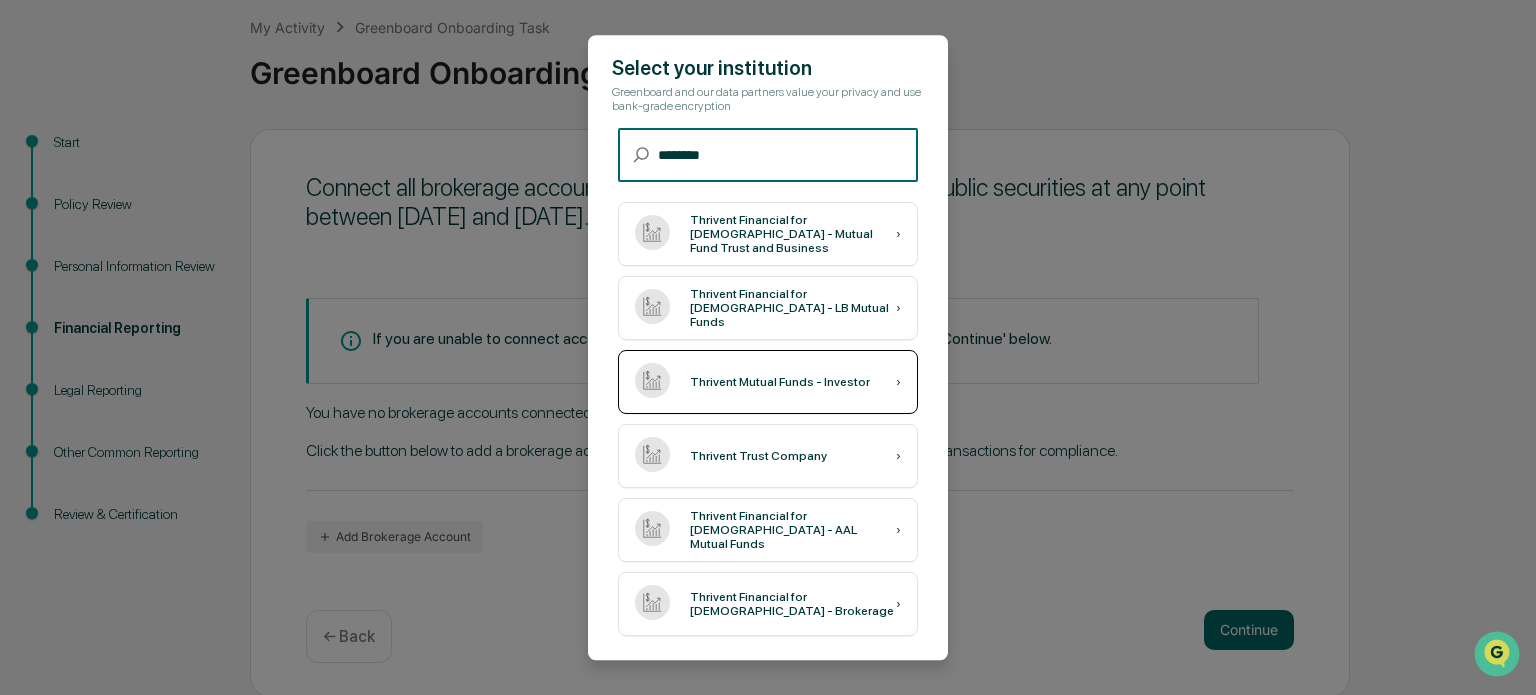 type on "********" 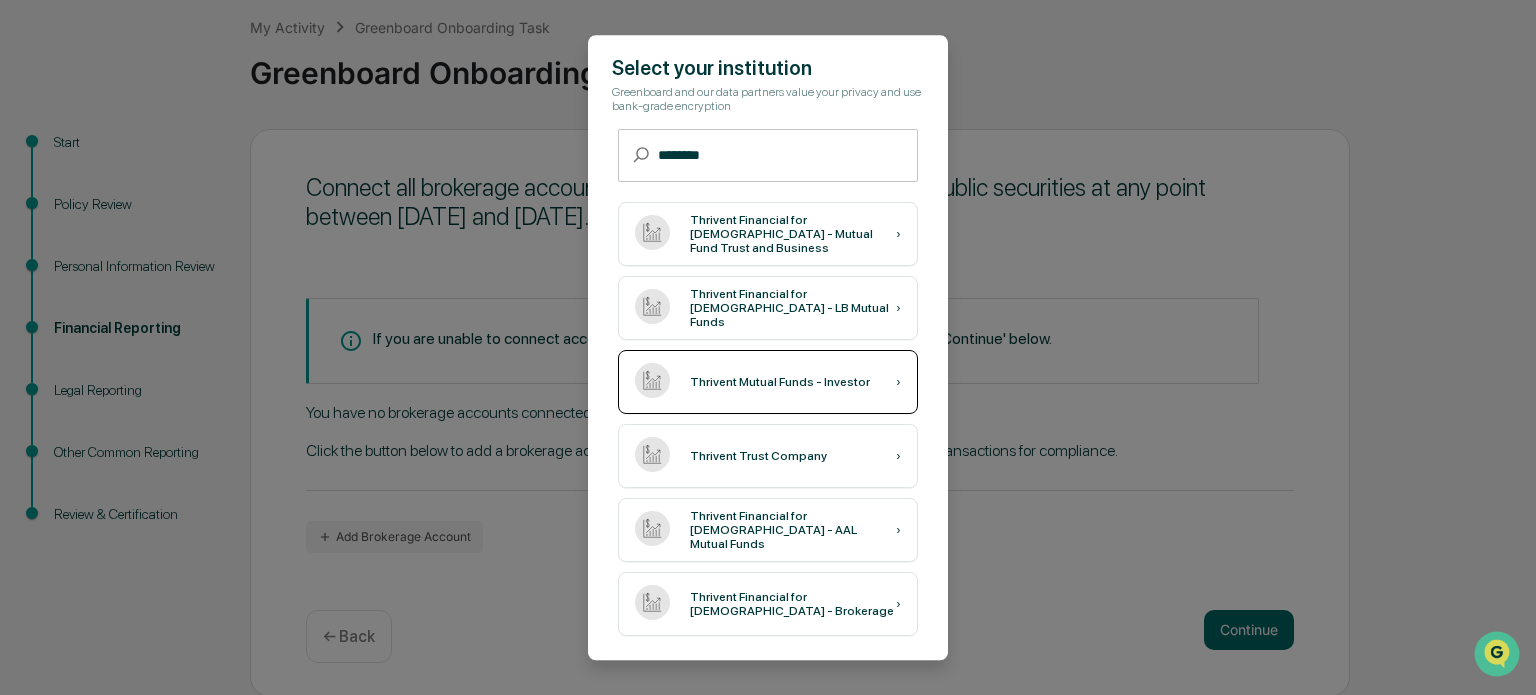 click on "Thrivent Mutual Funds - Investor ›" at bounding box center [768, 382] 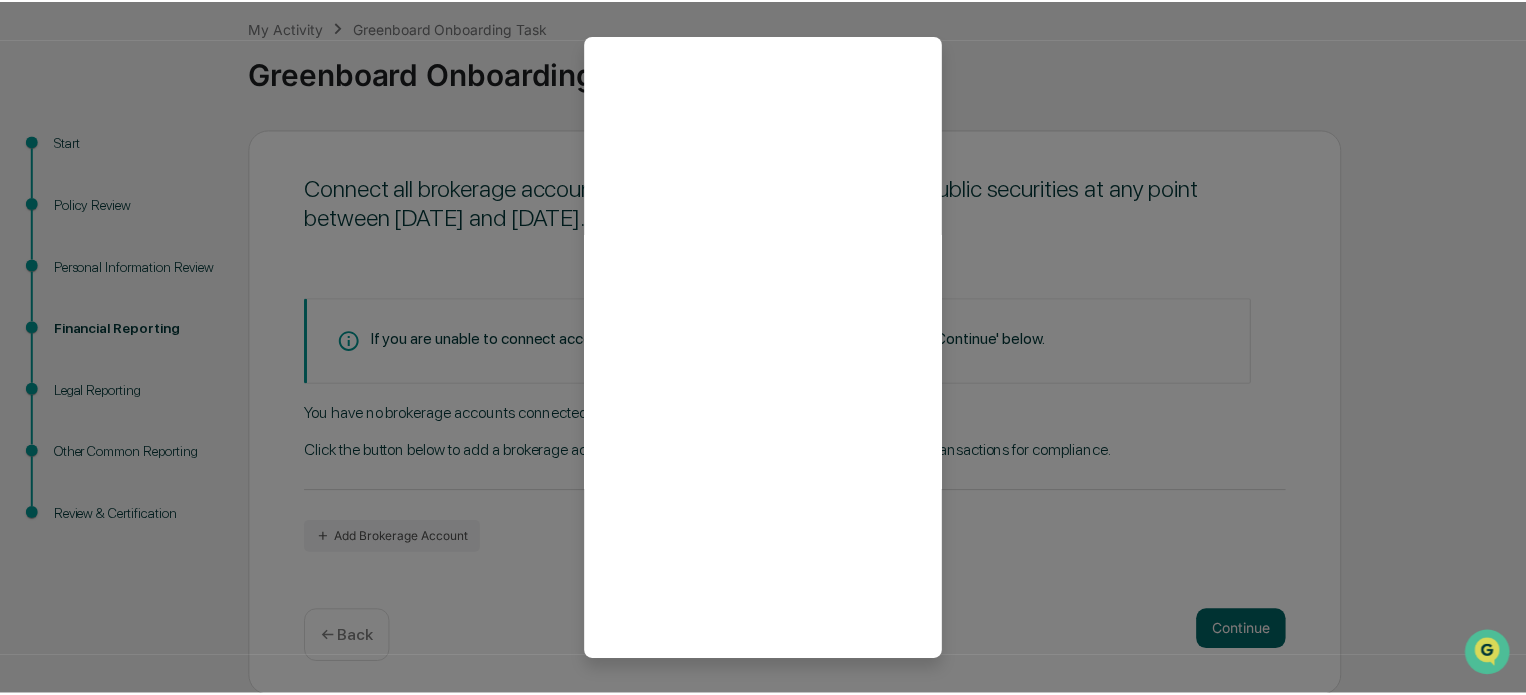 scroll, scrollTop: 60, scrollLeft: 0, axis: vertical 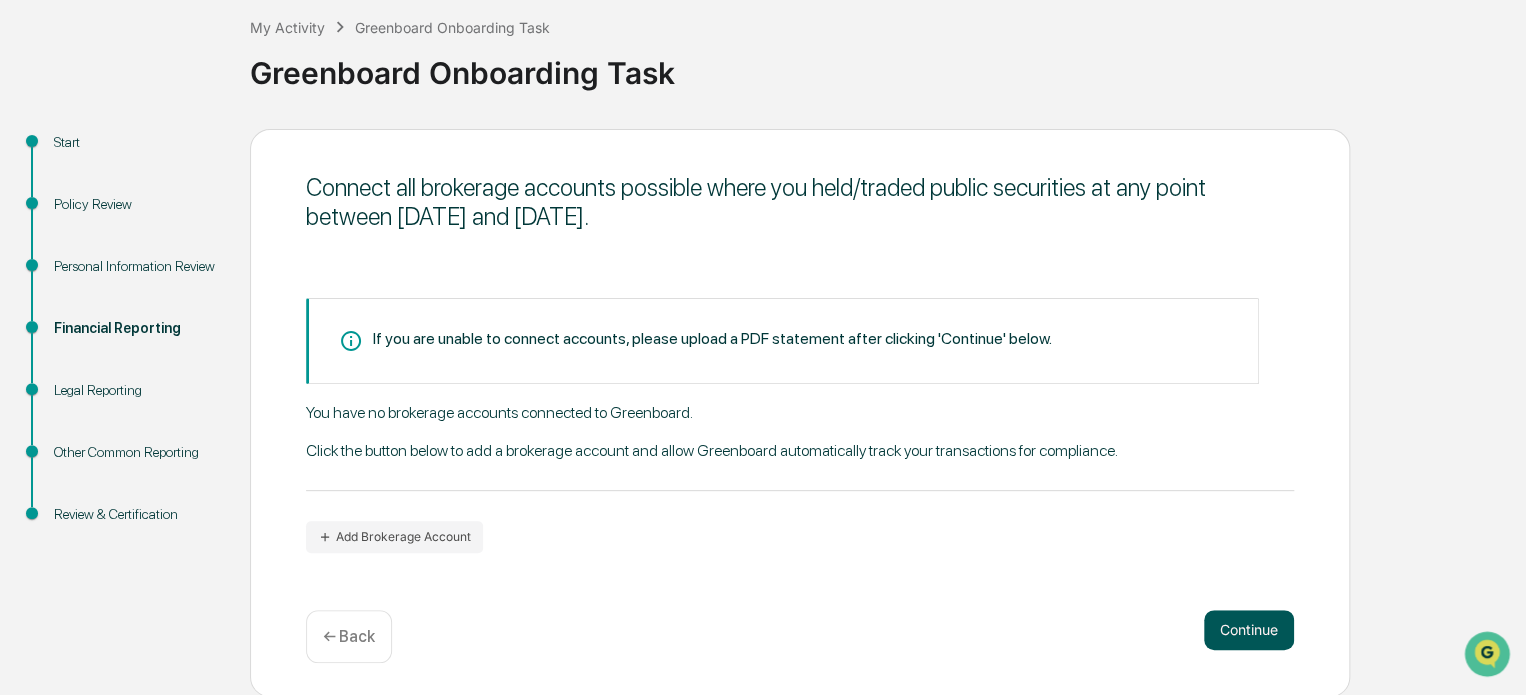 click on "Continue" at bounding box center (1249, 630) 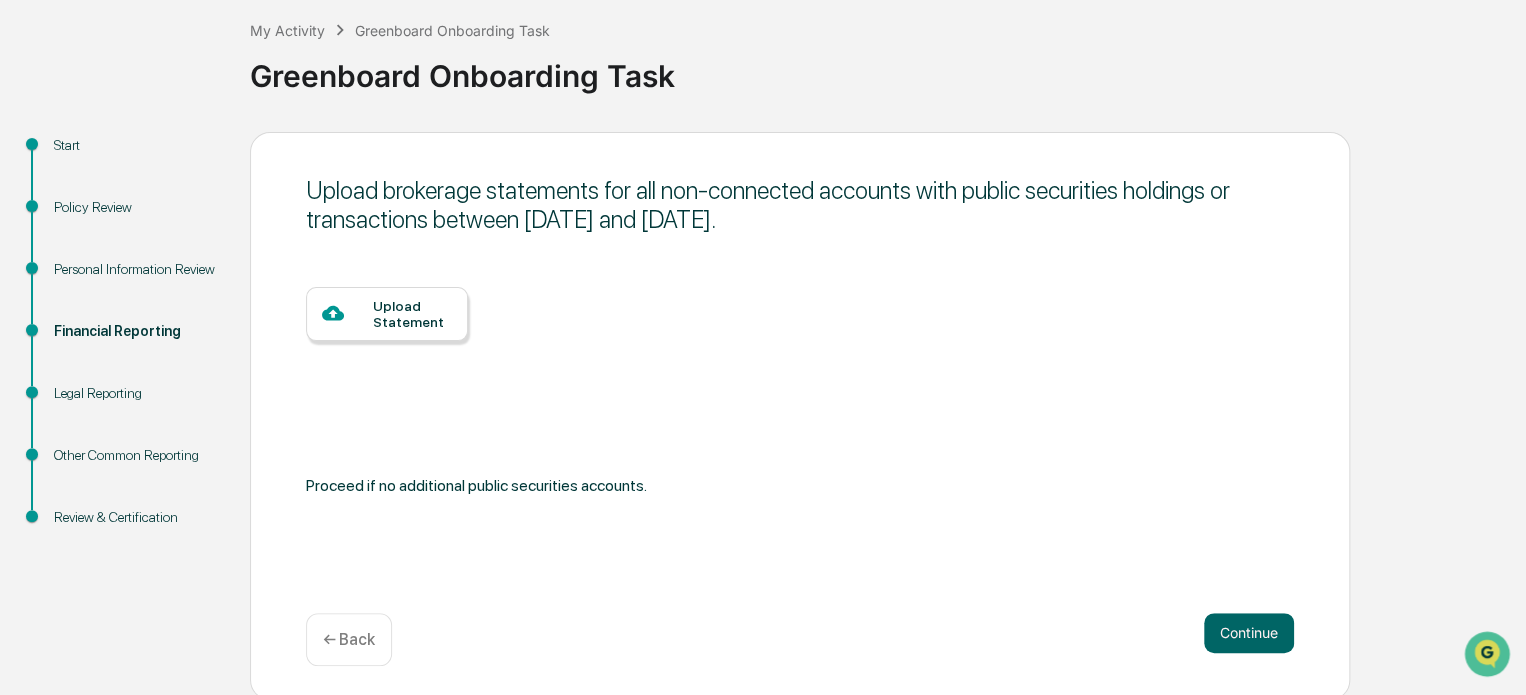 scroll, scrollTop: 109, scrollLeft: 0, axis: vertical 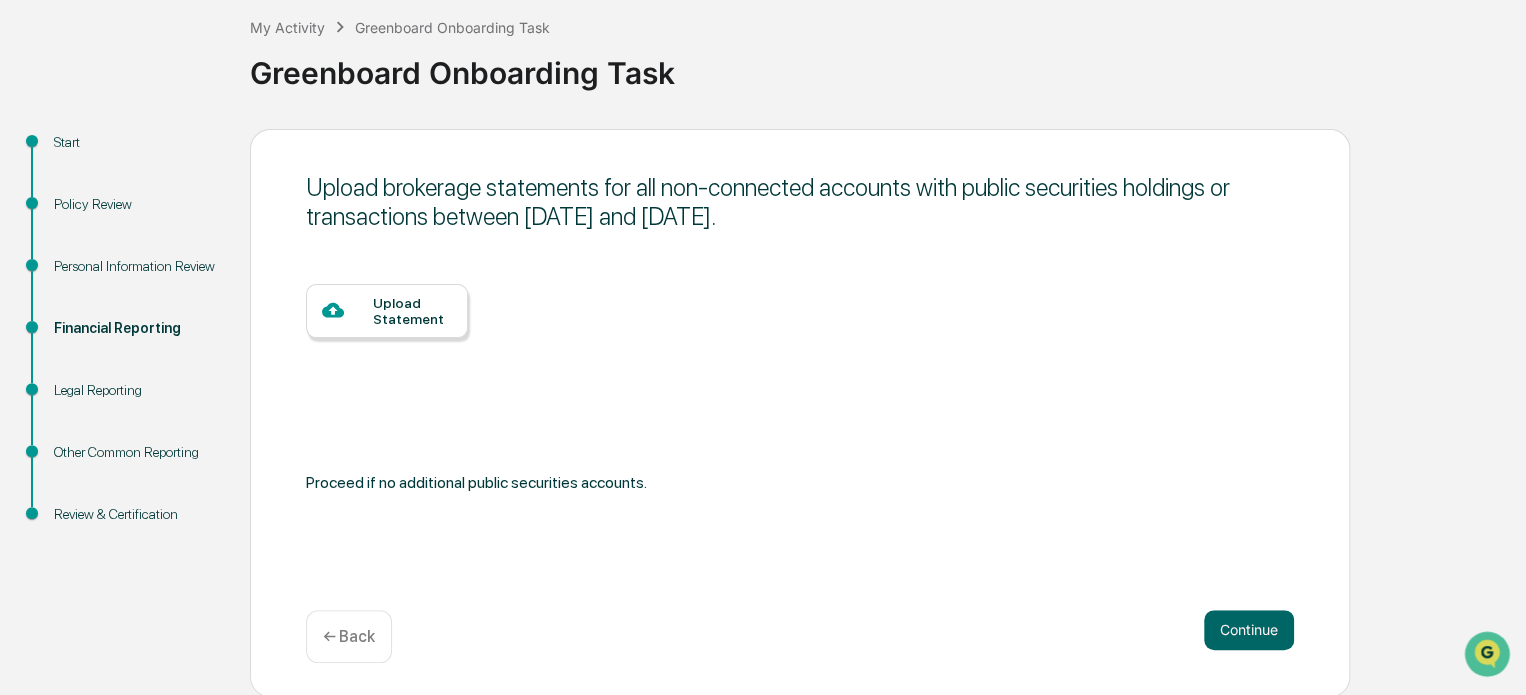 click on "Upload Statement" at bounding box center (412, 311) 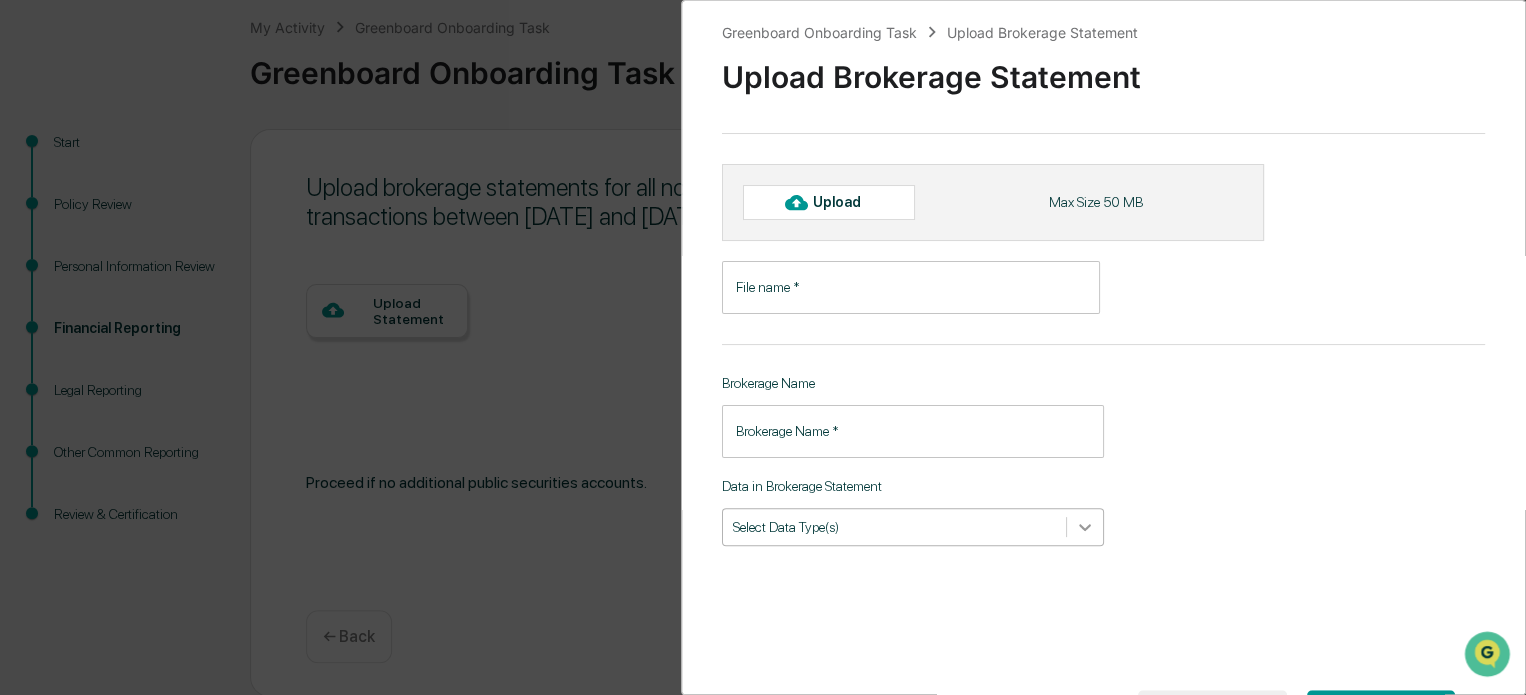 click 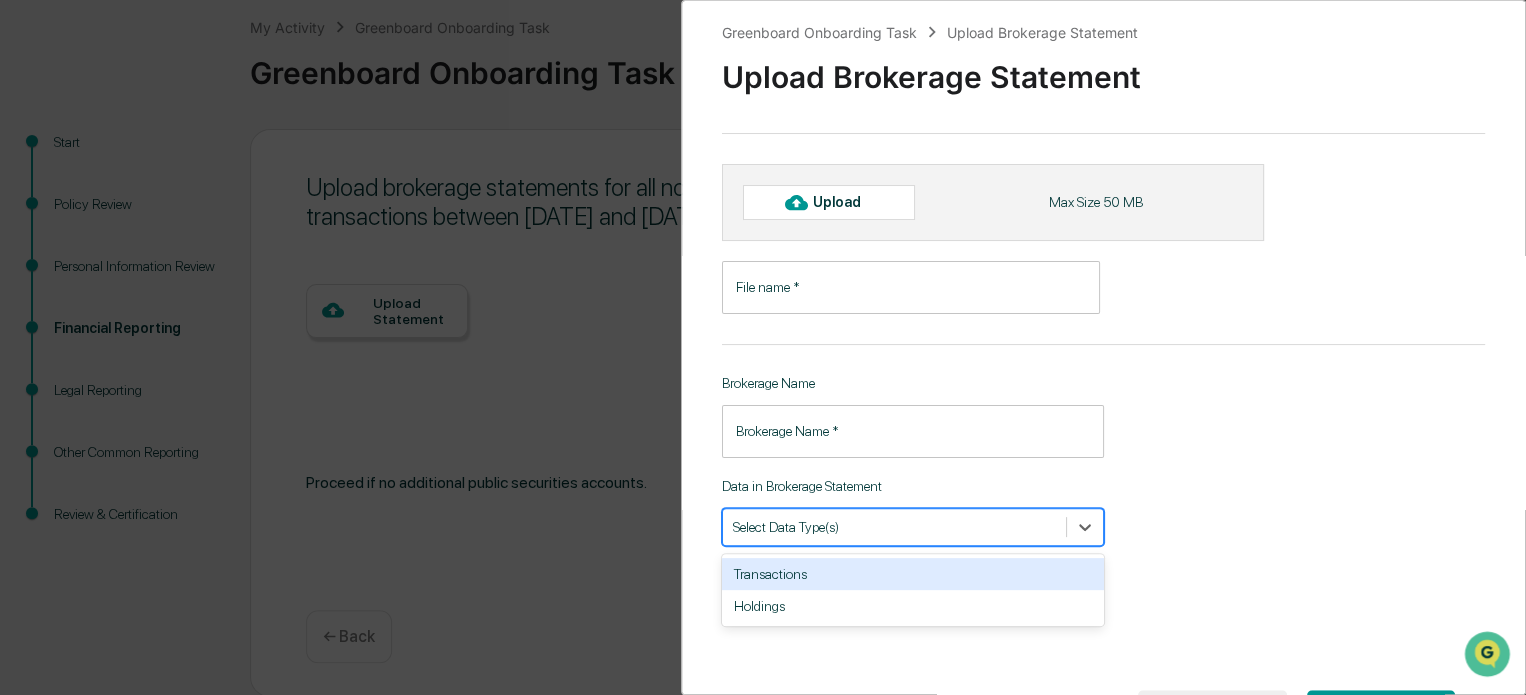 click on "Greenboard Onboarding Task Upload Brokerage Statement Upload Brokerage Statement Upload Max Size 50 MB File name   * File name   * Brokerage Name Brokerage Name   * Brokerage Name   * Data in Brokerage Statement 2 results available. Use Up and Down to choose options, press Enter to select the currently focused option, press Escape to exit the menu, press Tab to select the option and exit the menu. Select Data Type(s) Transactions Holdings SUBMIT CANCEL" at bounding box center [1103, 347] 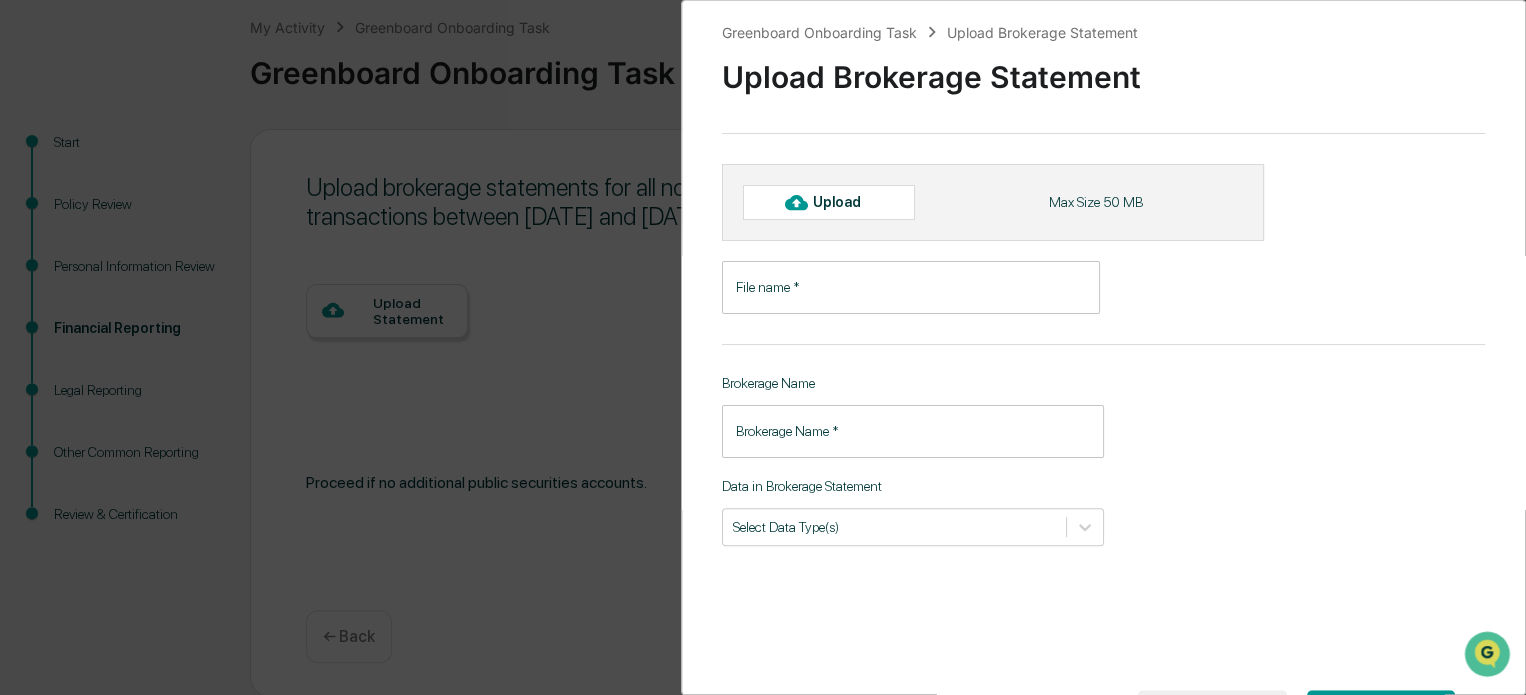 click on "Brokerage Name   *" at bounding box center [913, 431] 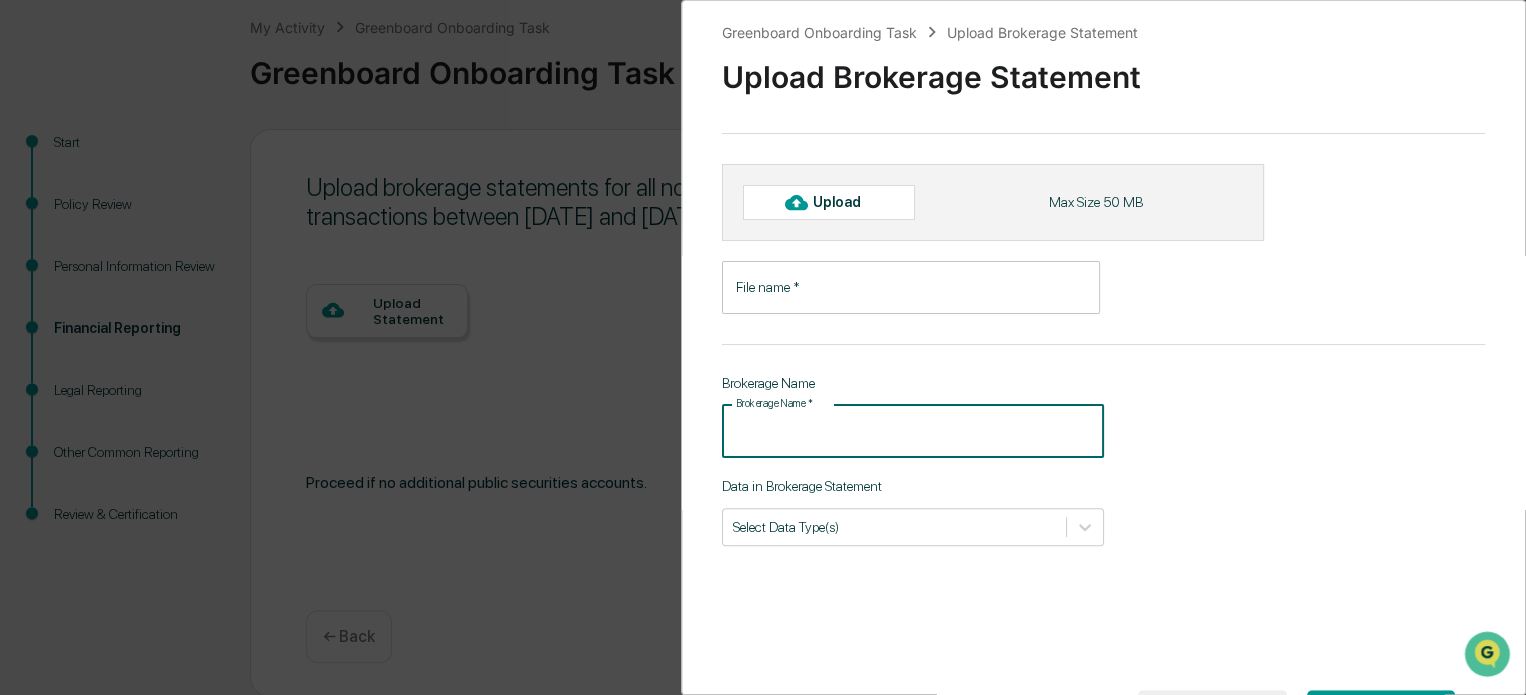 click on "Greenboard Onboarding Task Upload Brokerage Statement Upload Brokerage Statement Upload Max Size 50 MB File name   * File name   * Brokerage Name Brokerage Name   * Brokerage Name   * Data in Brokerage Statement Select Data Type(s) SUBMIT CANCEL" at bounding box center (1103, 347) 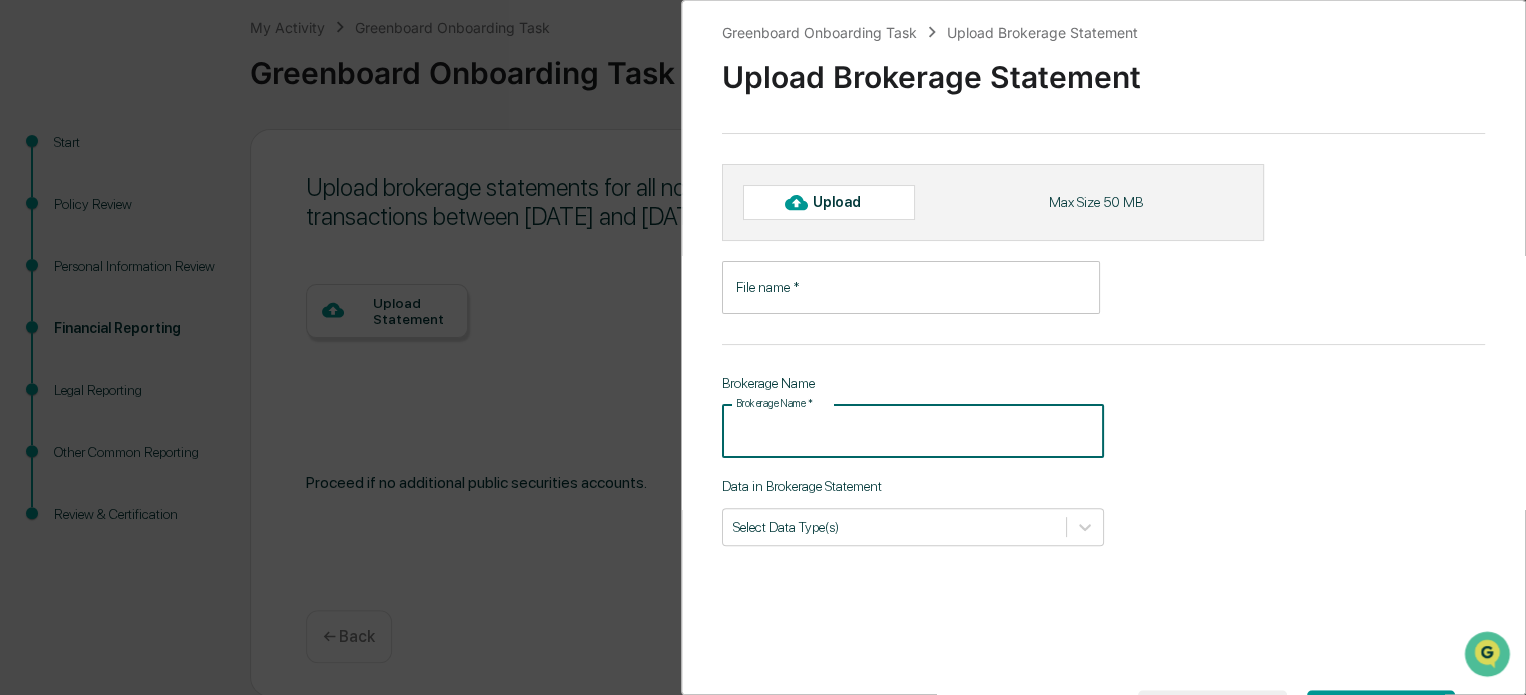 click on "Brokerage Name   *" at bounding box center (913, 431) 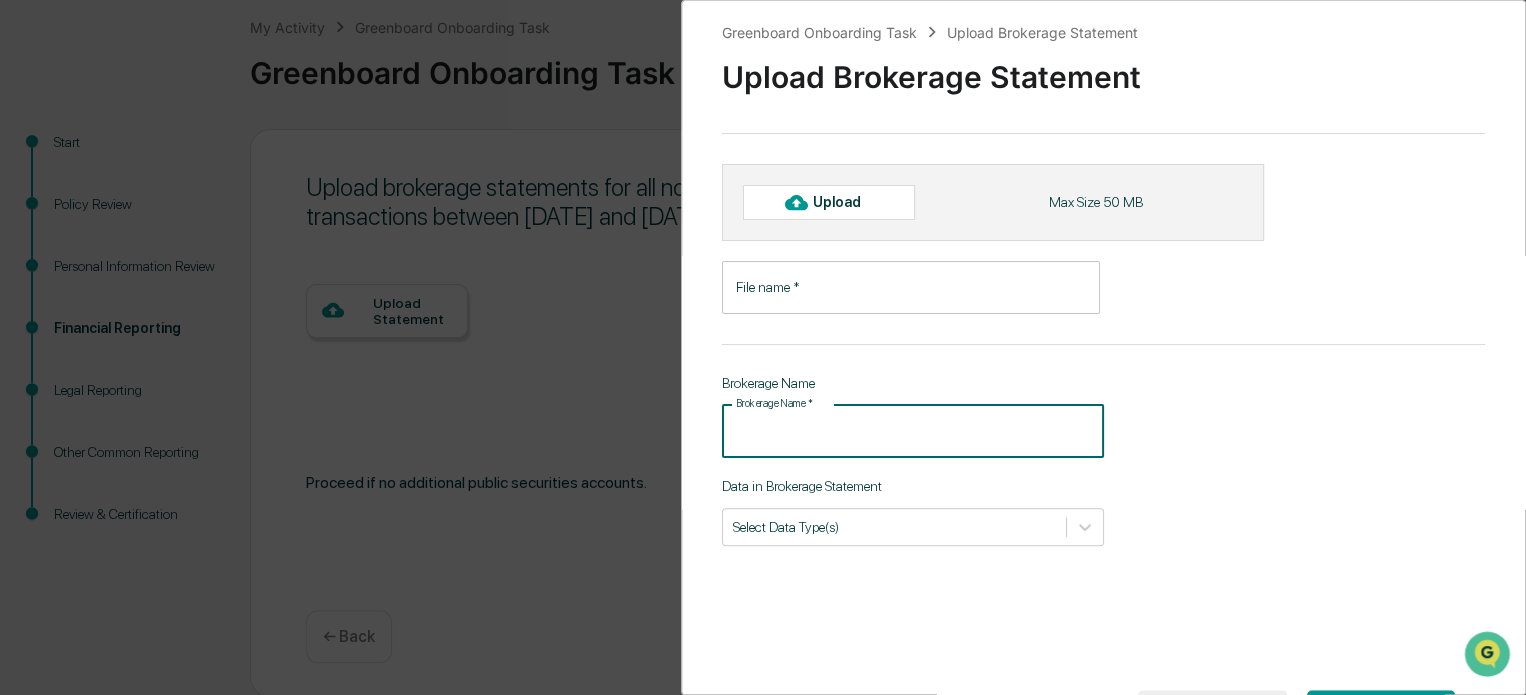click on "Greenboard Onboarding Task Upload Brokerage Statement Upload Brokerage Statement Upload Max Size 50 MB File name   * File name   * Brokerage Name Brokerage Name   * Brokerage Name   * Data in Brokerage Statement Select Data Type(s) SUBMIT CANCEL" at bounding box center (1103, 347) 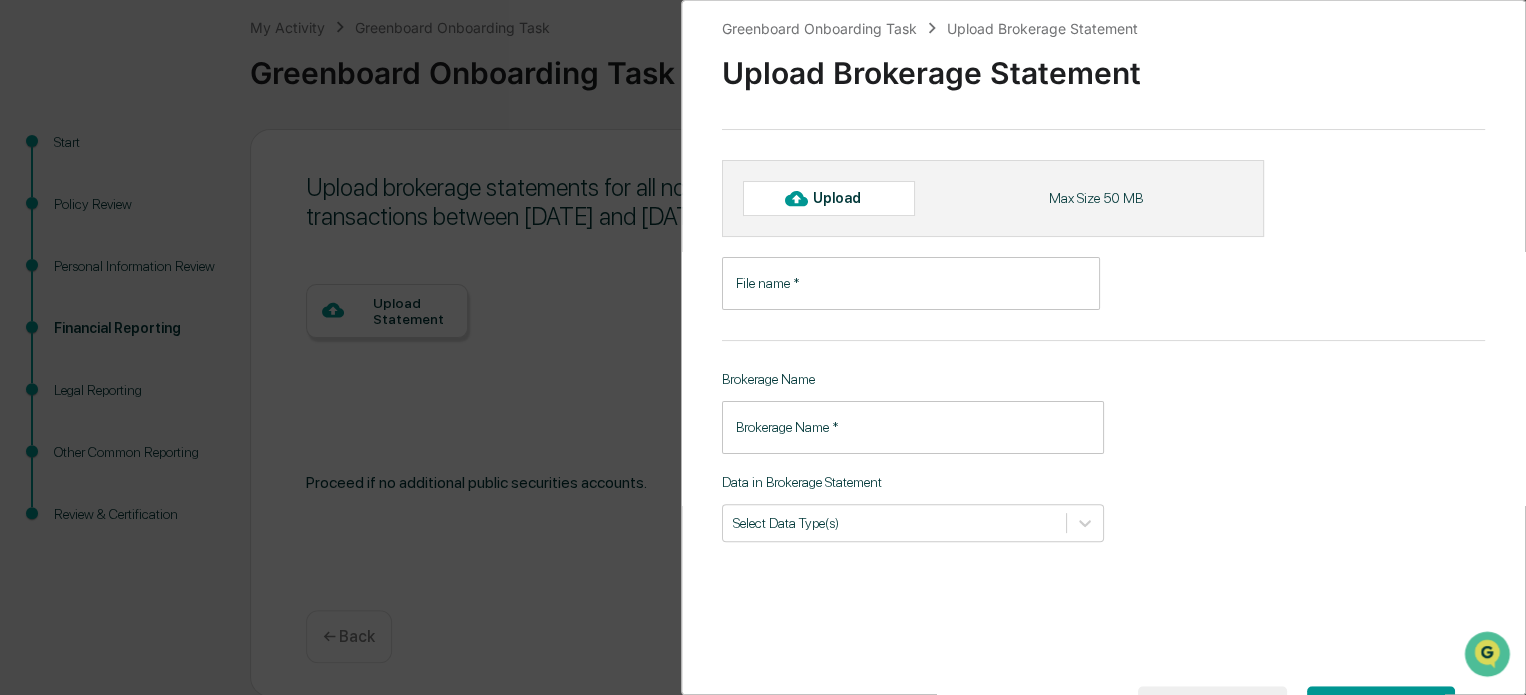 scroll, scrollTop: 0, scrollLeft: 0, axis: both 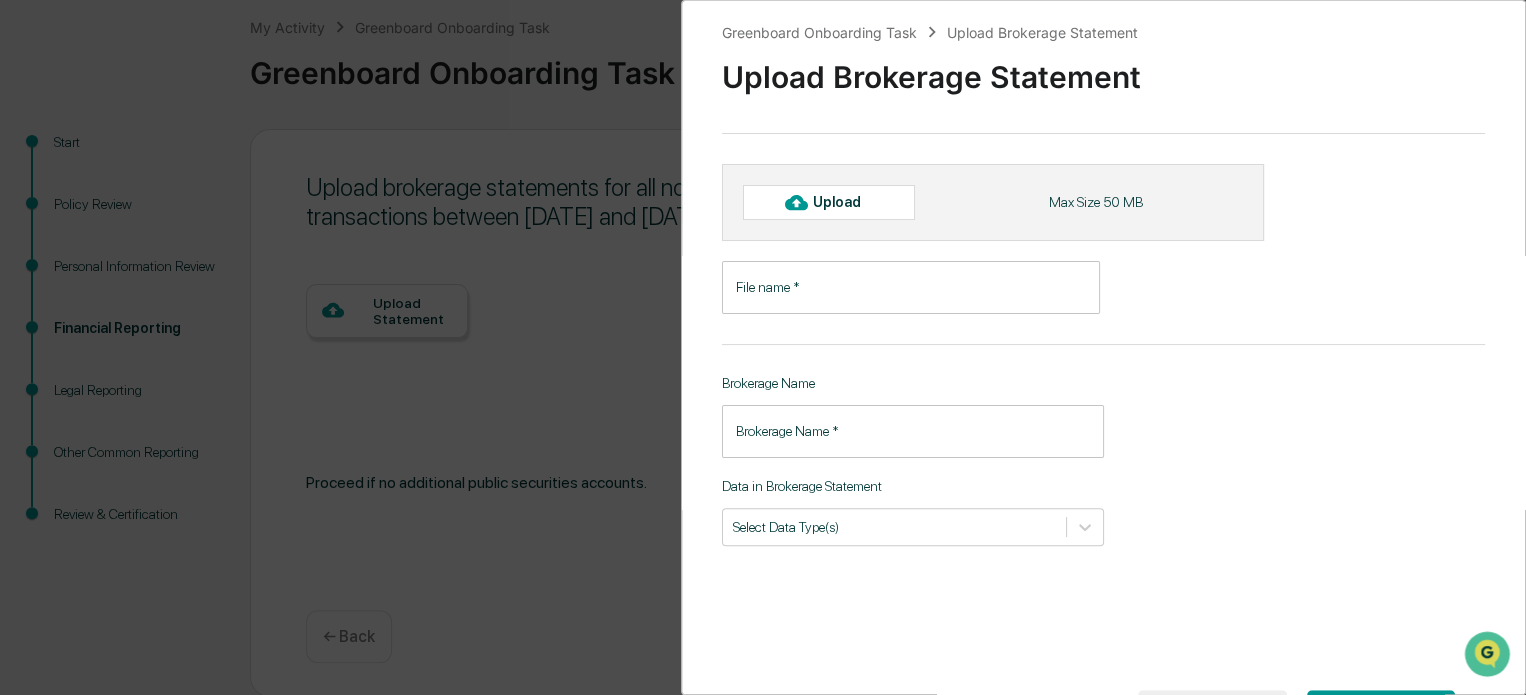 click on "Greenboard Onboarding Task Upload Brokerage Statement Upload Brokerage Statement Upload Max Size 50 MB File name   * File name   * Brokerage Name Brokerage Name   * Brokerage Name   * Data in Brokerage Statement Select Data Type(s) SUBMIT CANCEL" at bounding box center (763, 347) 